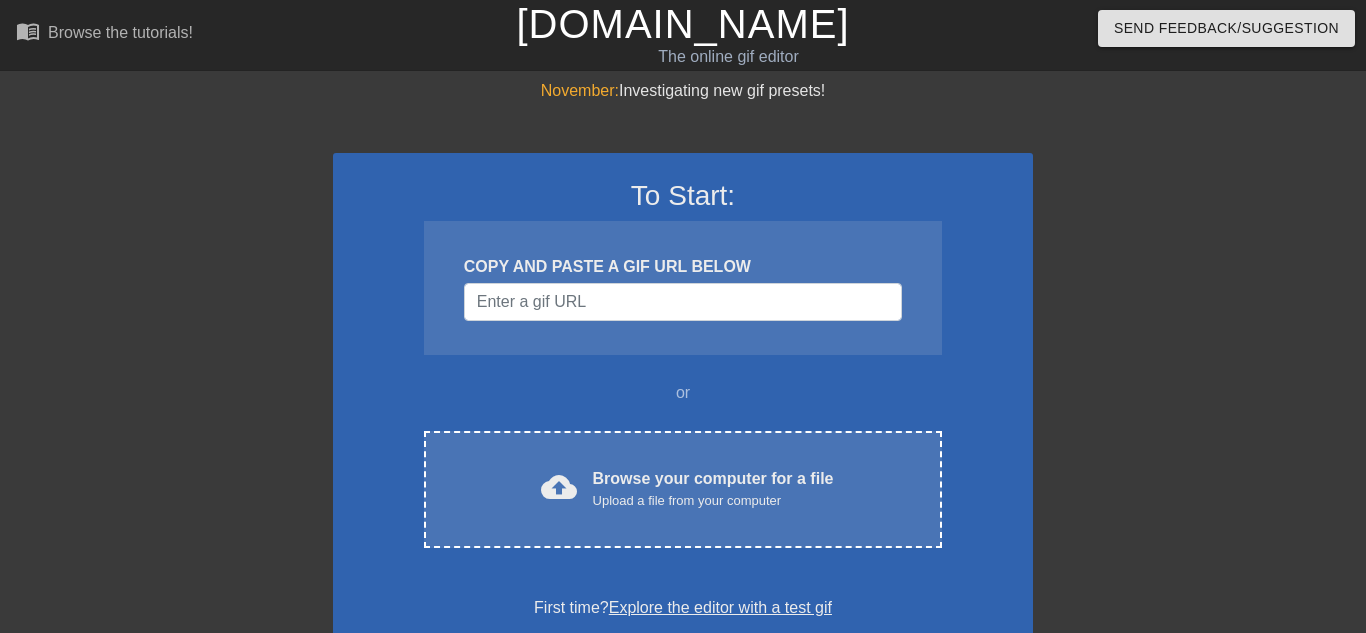 scroll, scrollTop: 0, scrollLeft: 0, axis: both 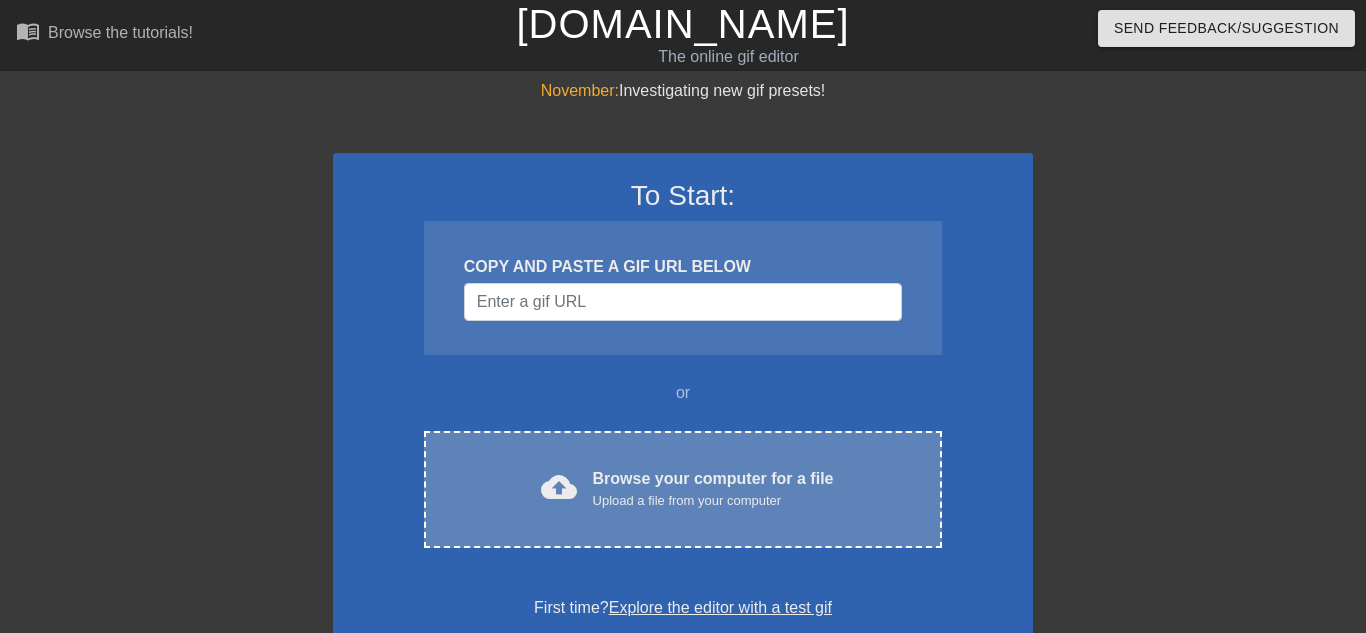 click on "Upload a file from your computer" at bounding box center [713, 501] 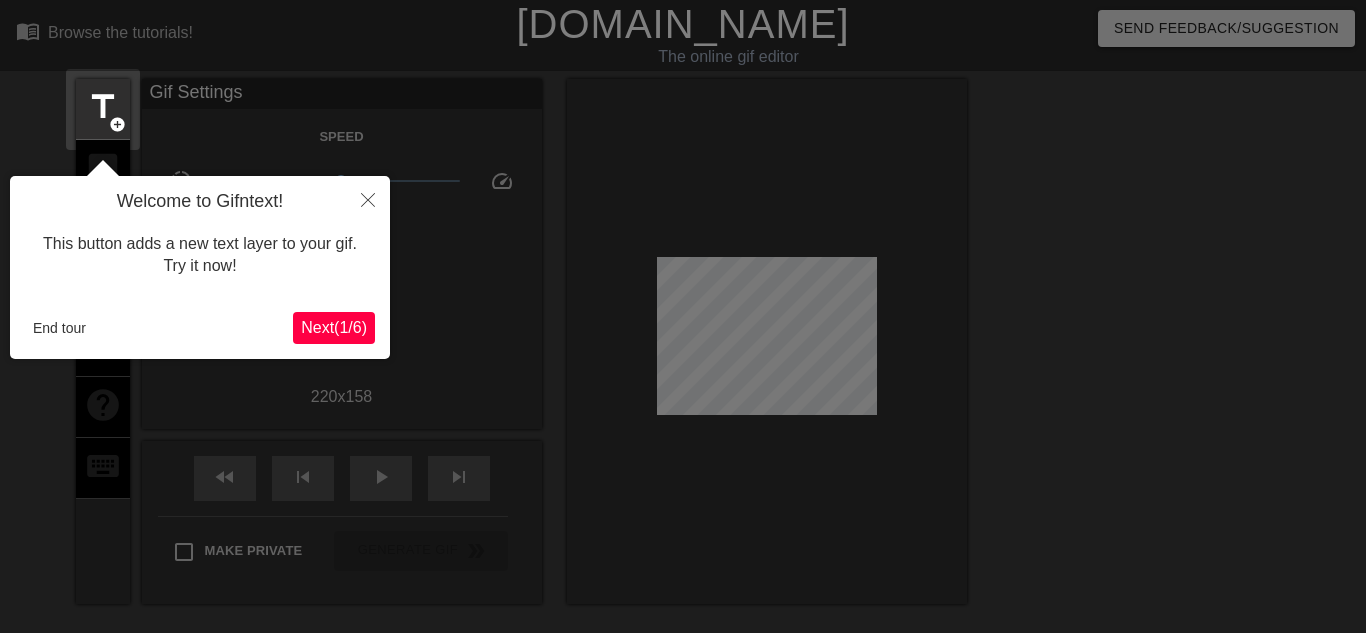 scroll, scrollTop: 49, scrollLeft: 0, axis: vertical 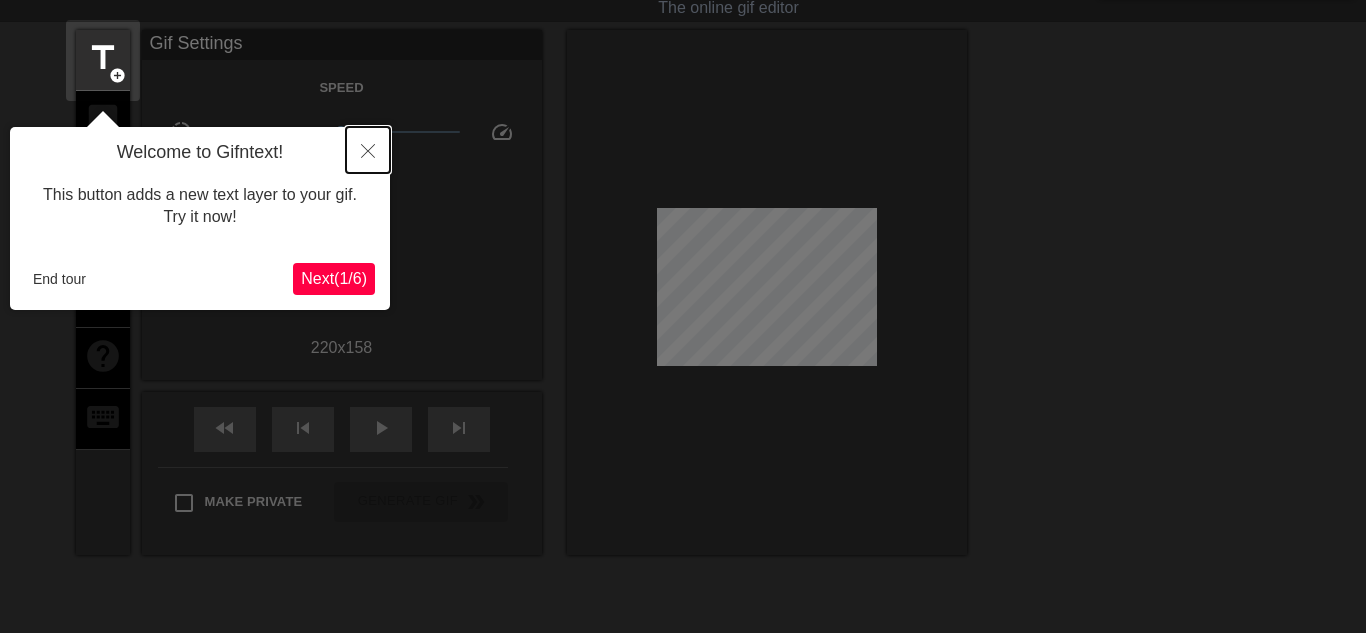 click 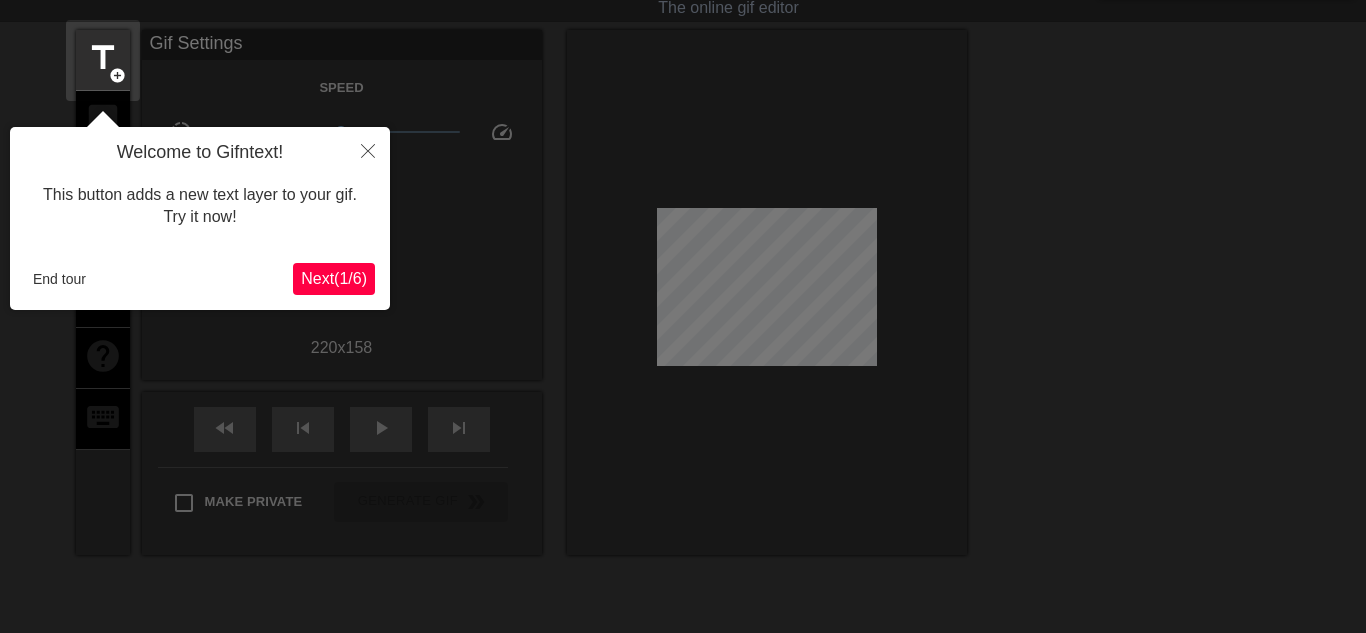 scroll, scrollTop: 0, scrollLeft: 0, axis: both 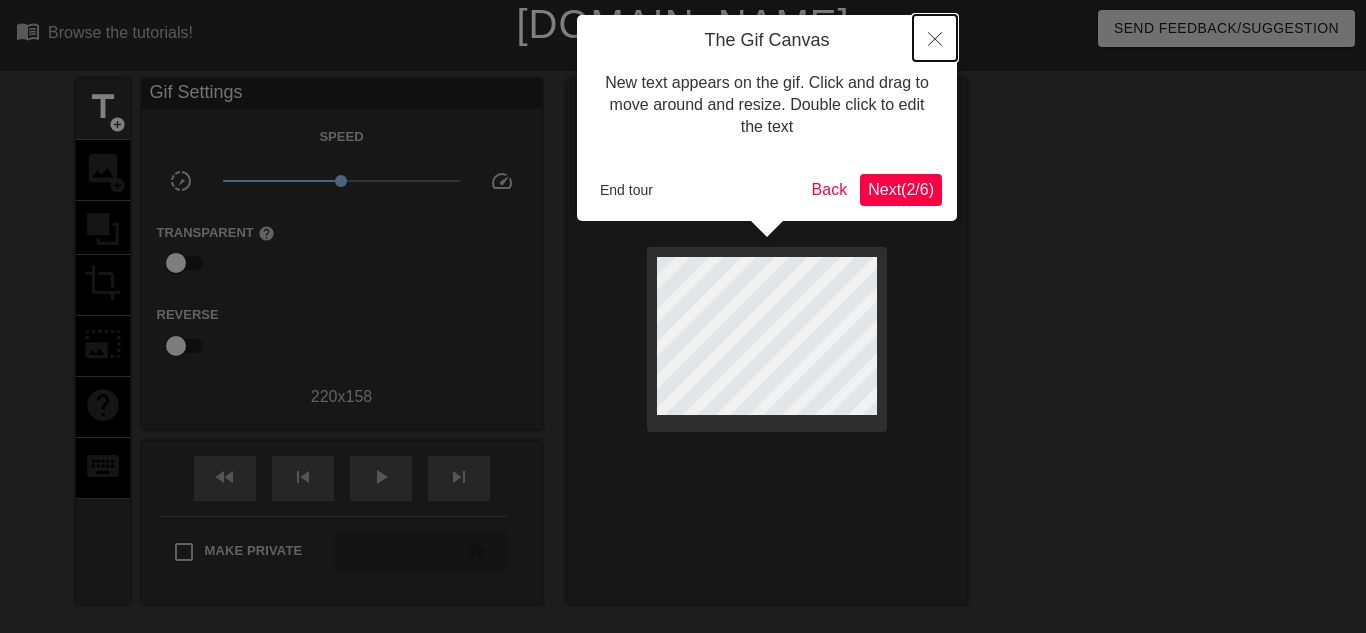 click 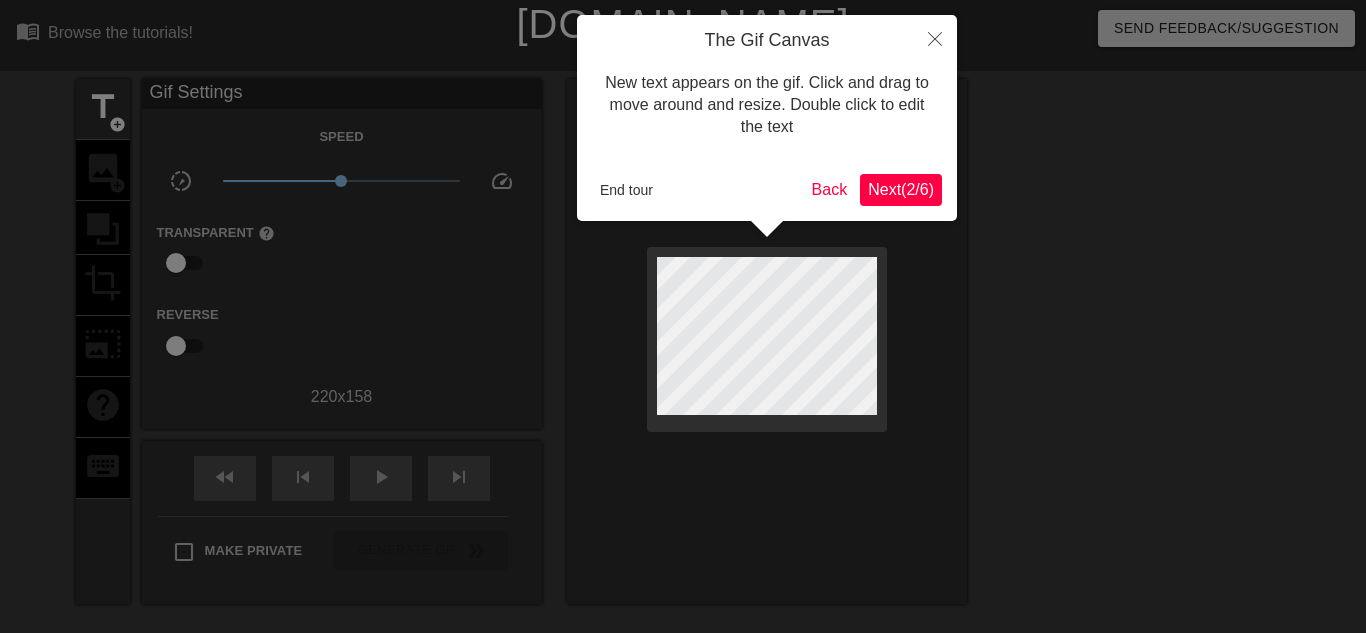 scroll, scrollTop: 49, scrollLeft: 0, axis: vertical 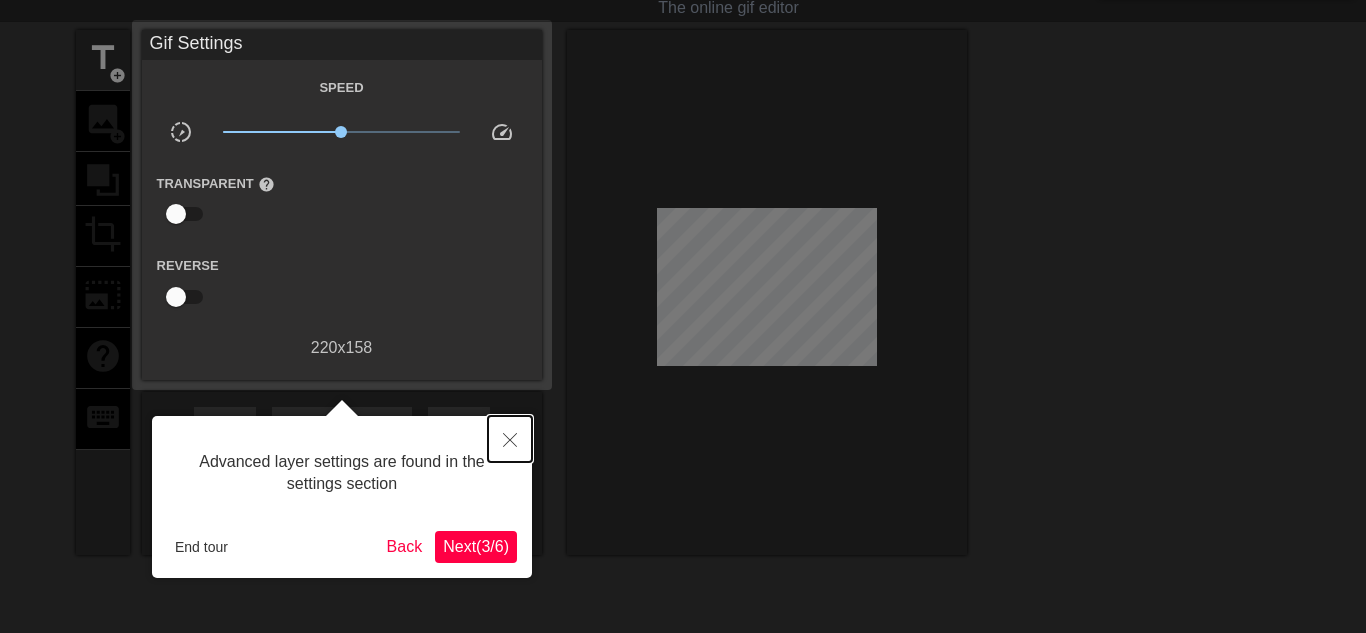 click at bounding box center [510, 439] 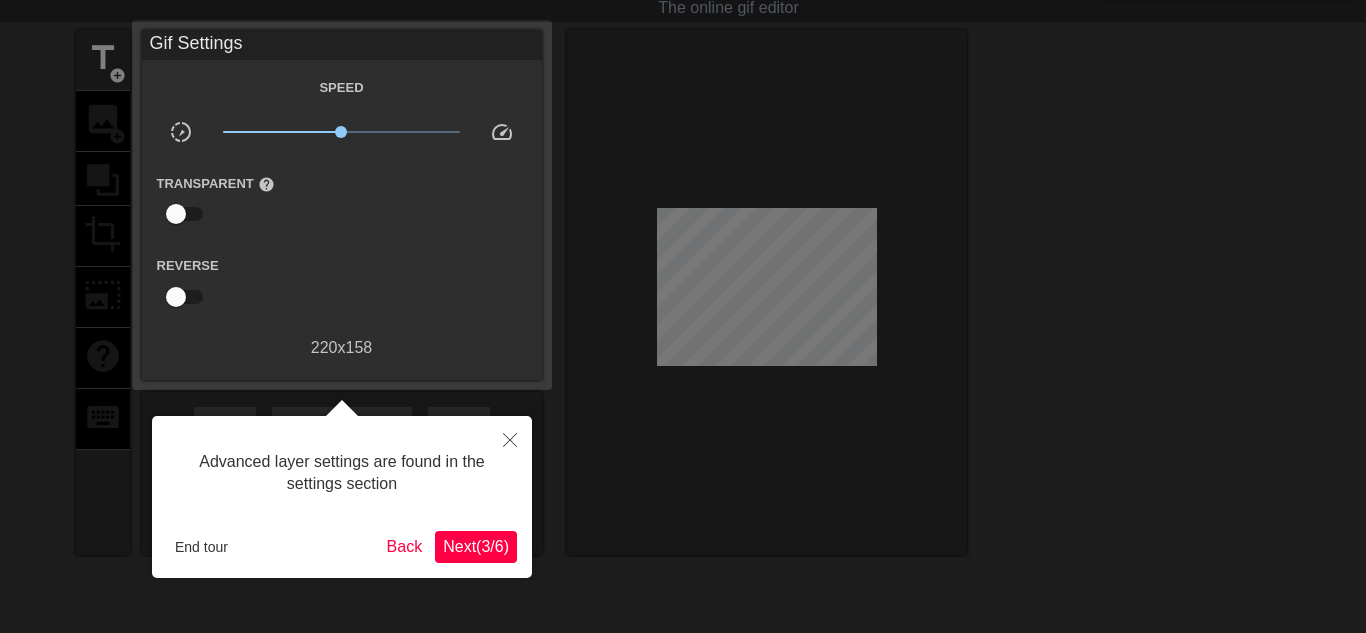 scroll, scrollTop: 68, scrollLeft: 0, axis: vertical 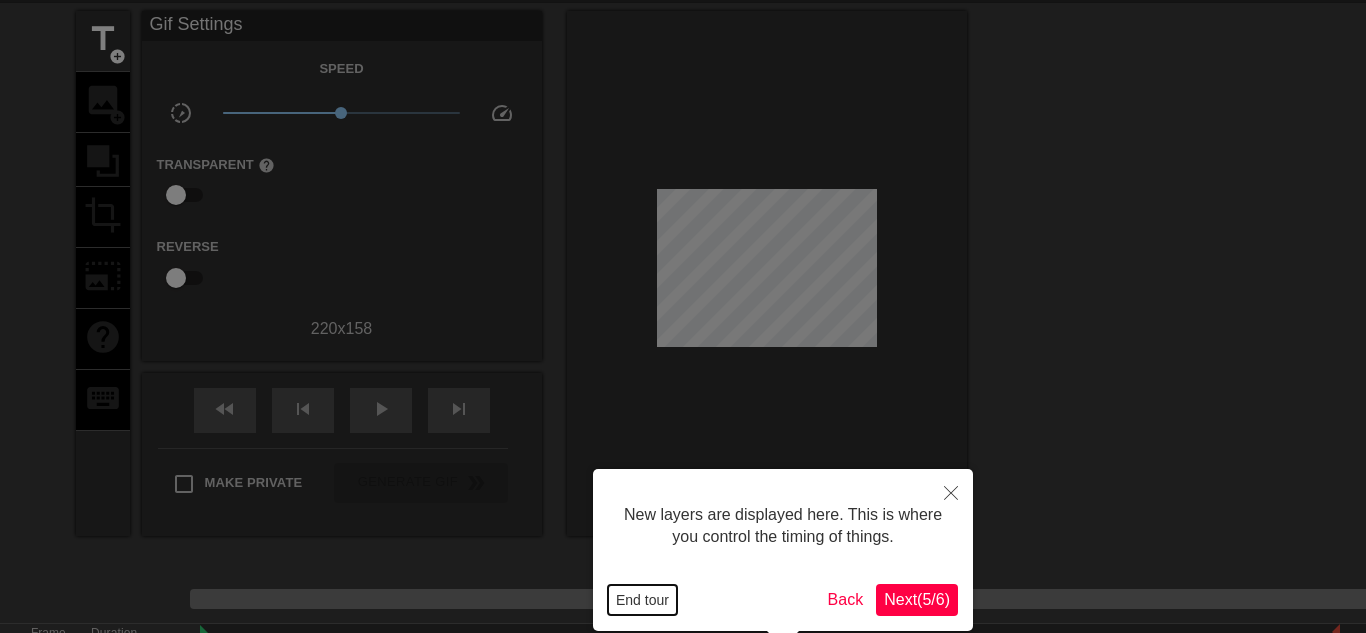 click on "End tour" at bounding box center [642, 600] 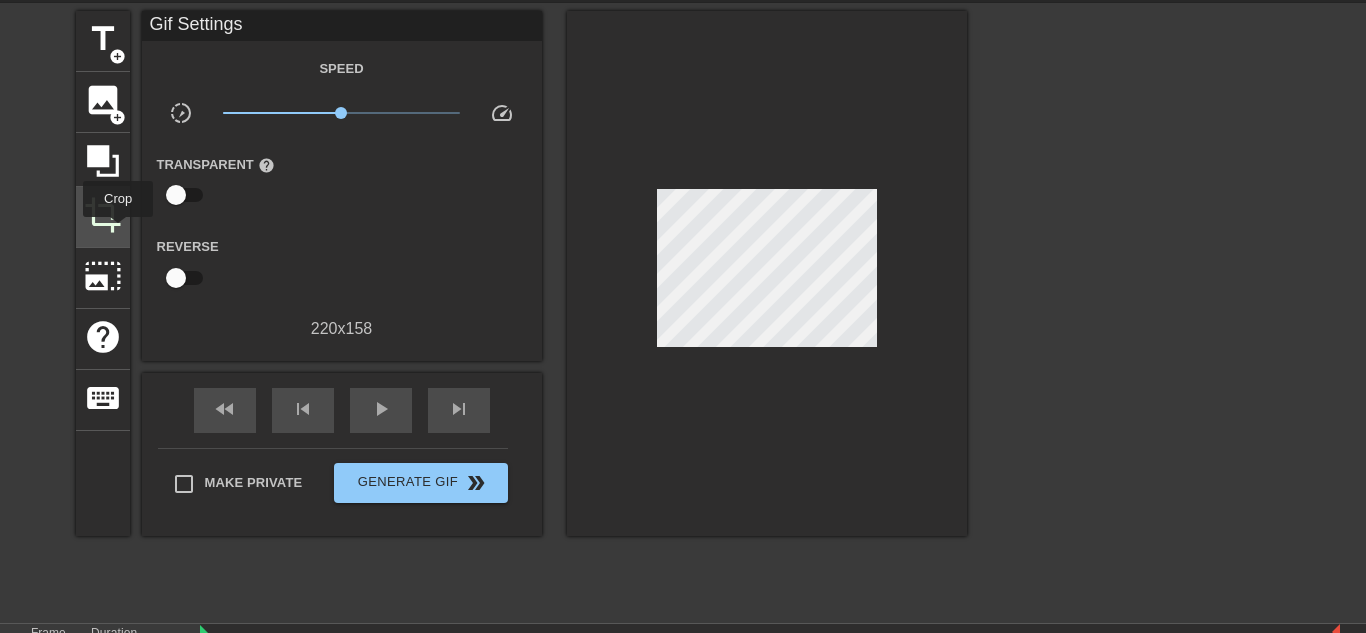 click on "crop" at bounding box center (103, 215) 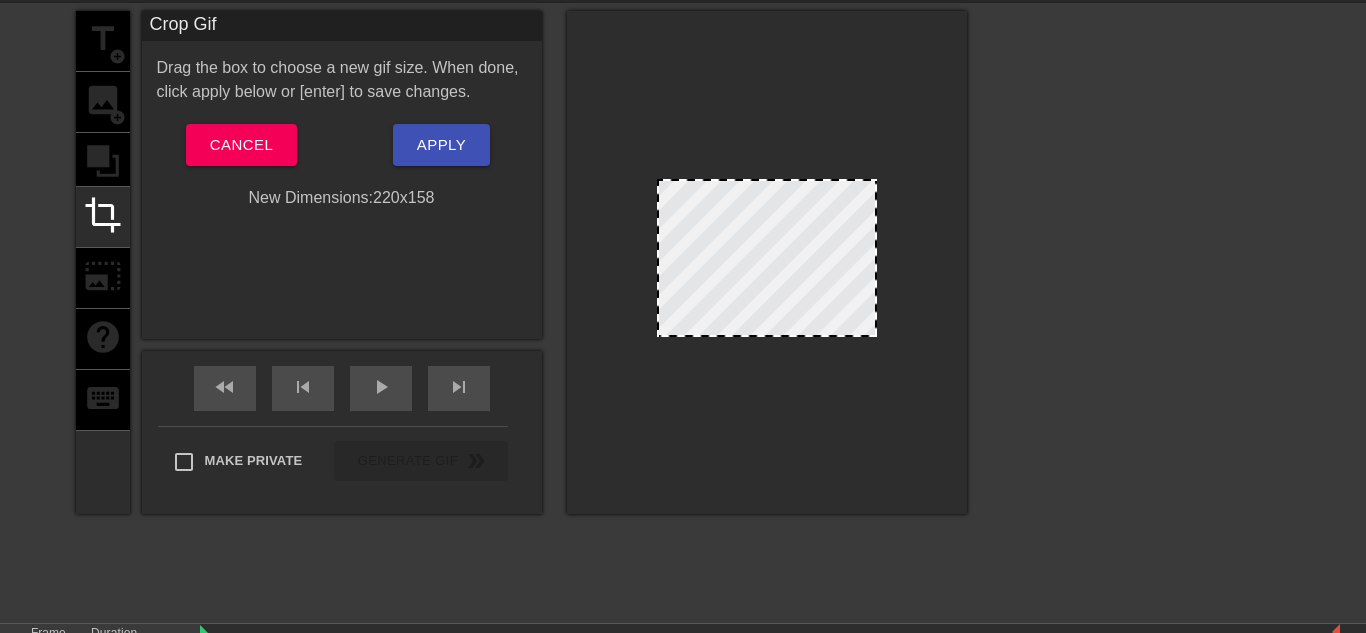click on "title add_circle image add_circle crop photo_size_select_large help keyboard" at bounding box center (103, 262) 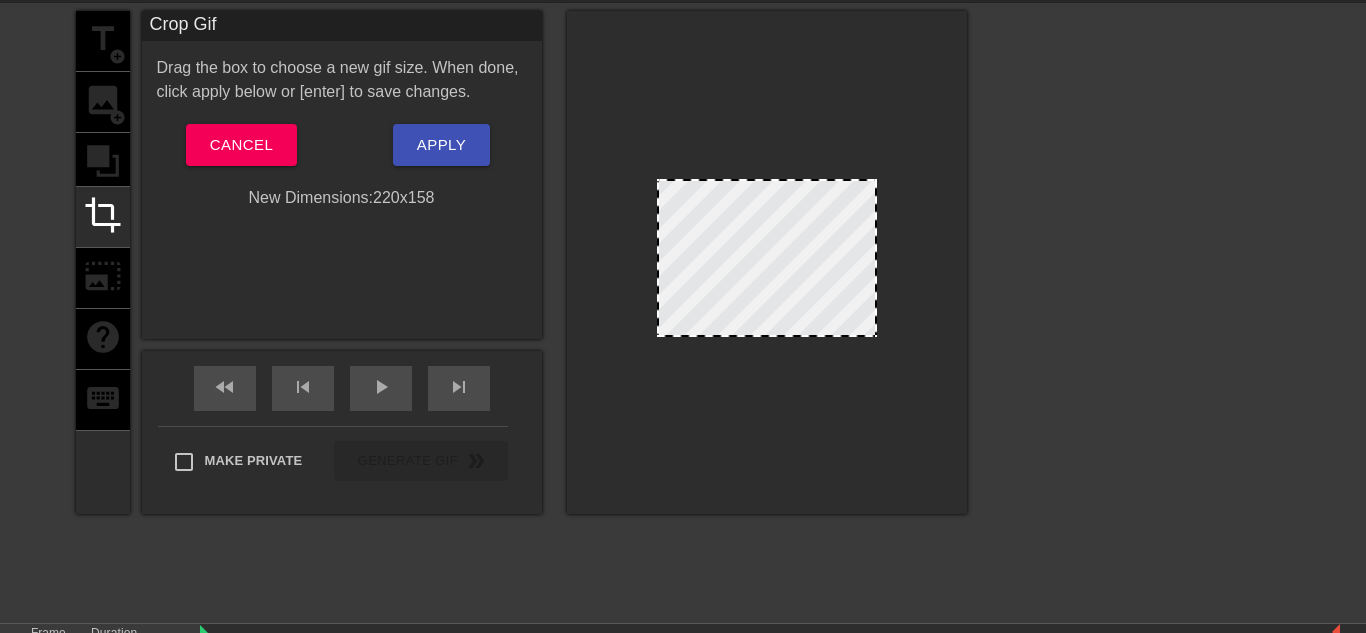 click on "title add_circle image add_circle crop photo_size_select_large help keyboard" at bounding box center (103, 262) 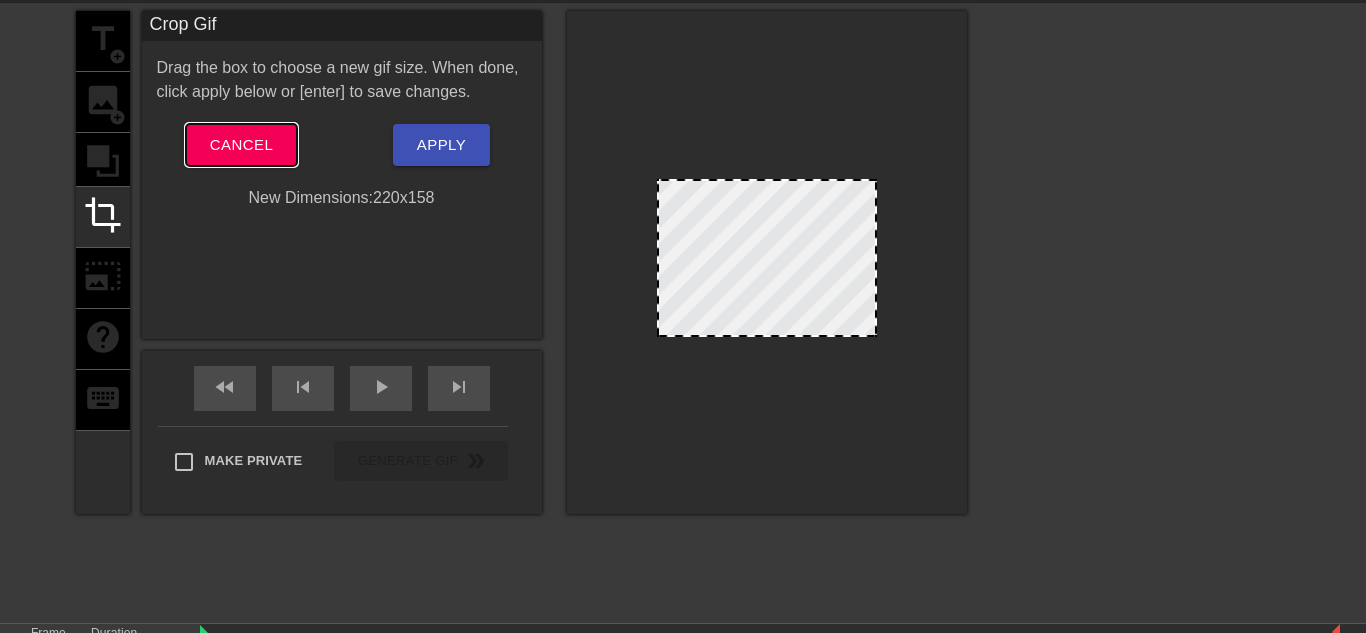 click on "Cancel" at bounding box center [241, 145] 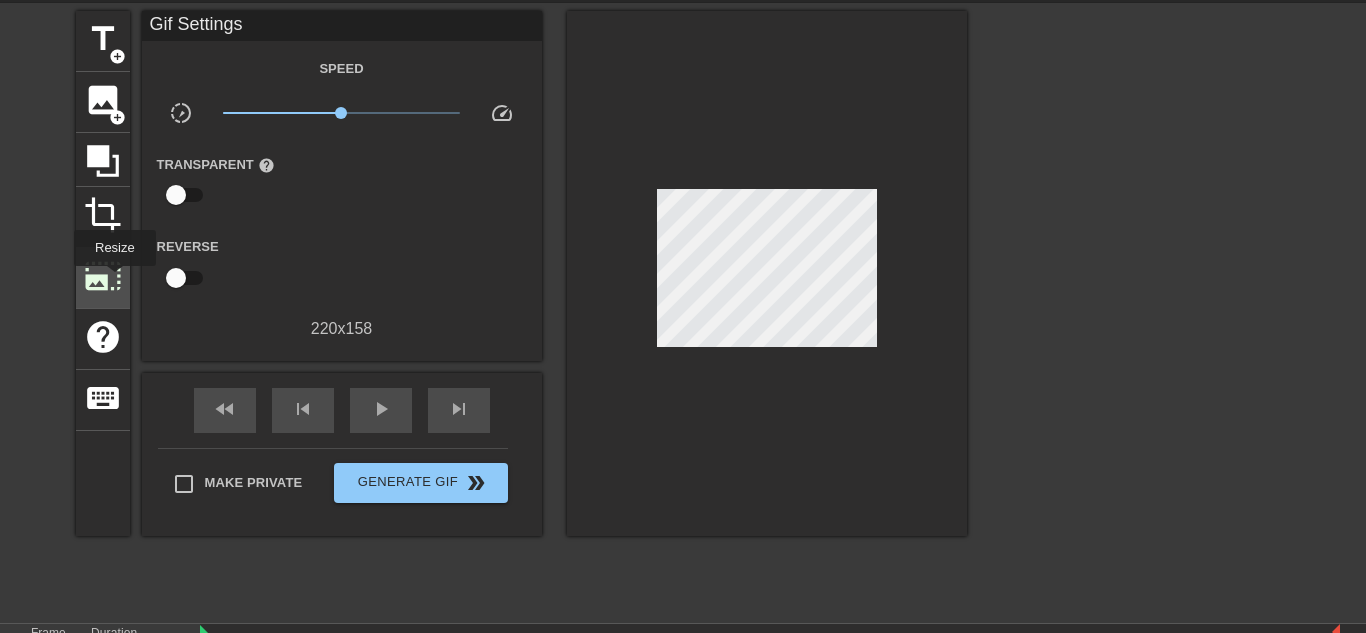 click on "photo_size_select_large" at bounding box center (103, 276) 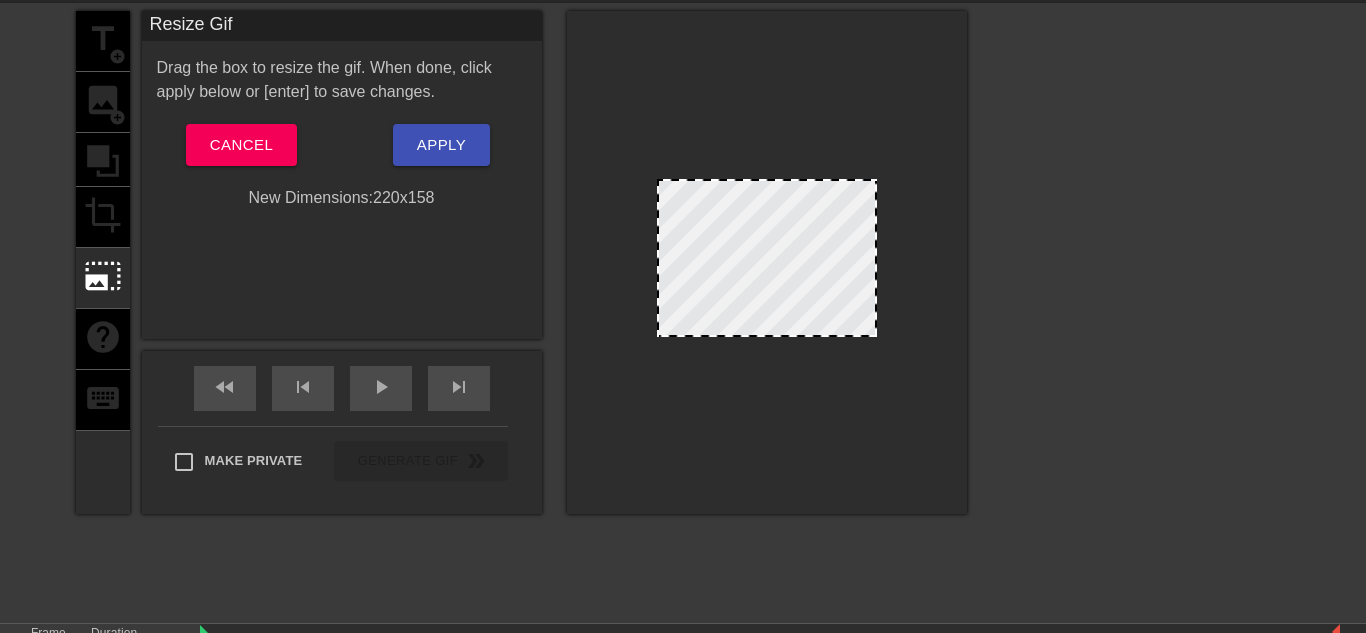 scroll, scrollTop: 74, scrollLeft: 0, axis: vertical 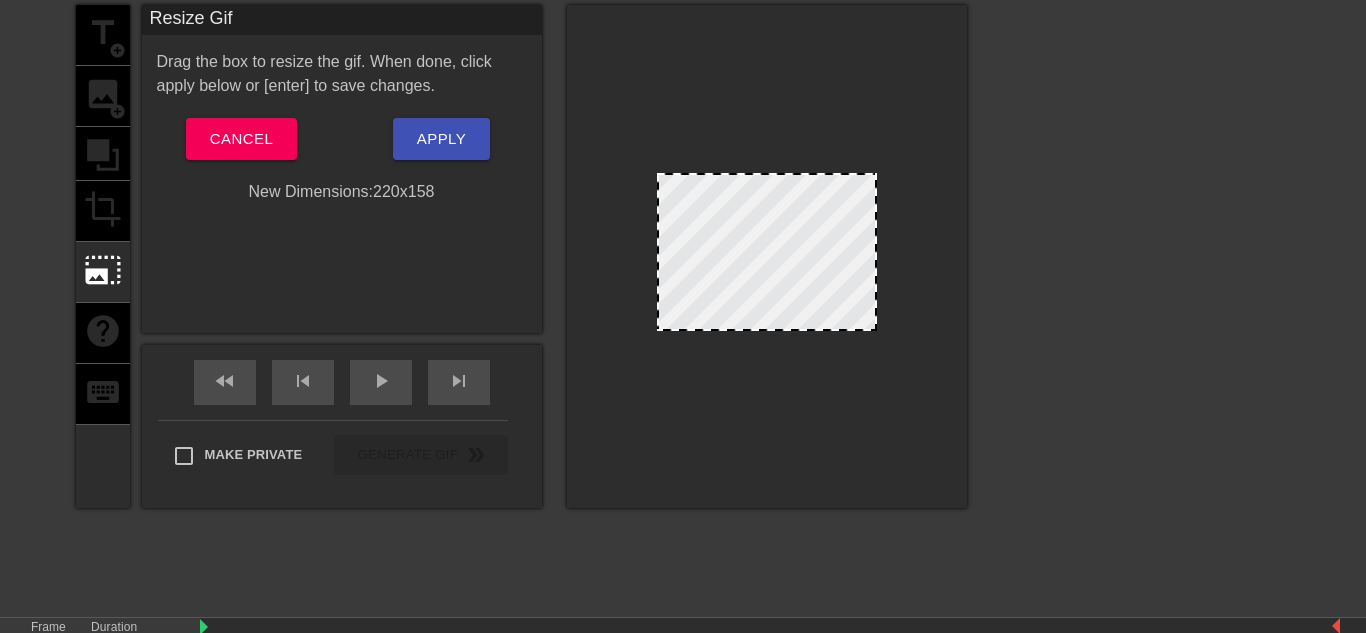 drag, startPoint x: 759, startPoint y: 279, endPoint x: 781, endPoint y: 348, distance: 72.42237 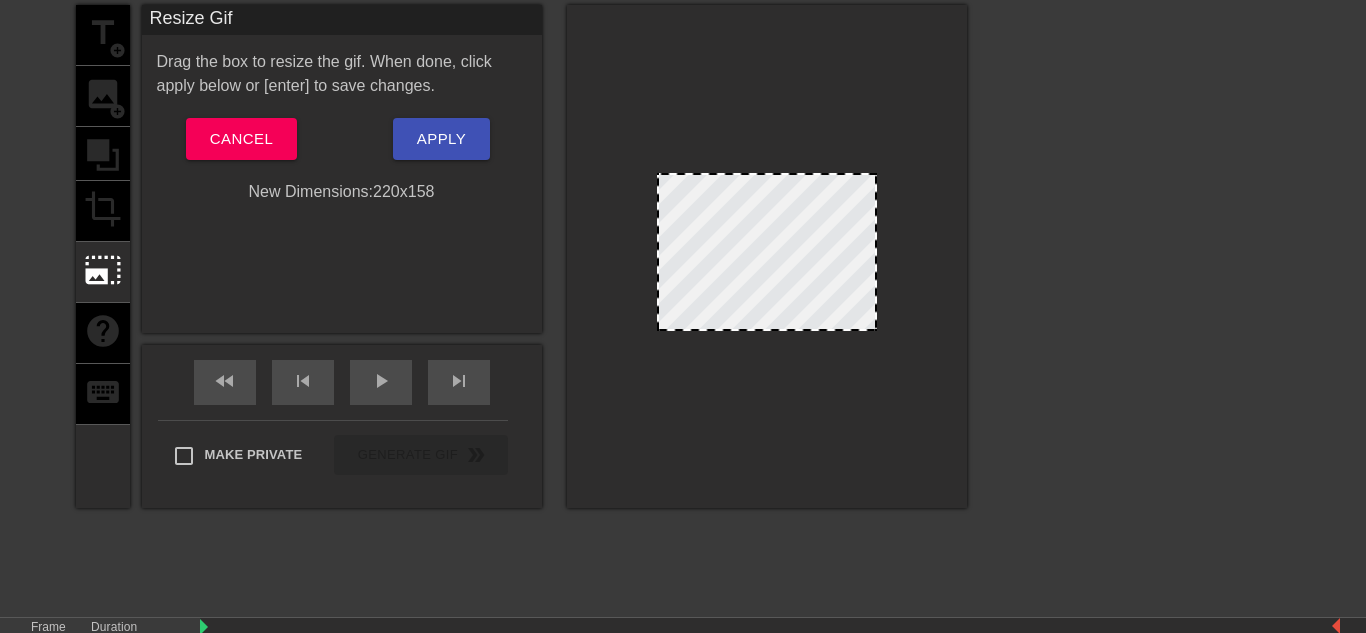 drag, startPoint x: 870, startPoint y: 326, endPoint x: 894, endPoint y: 364, distance: 44.94441 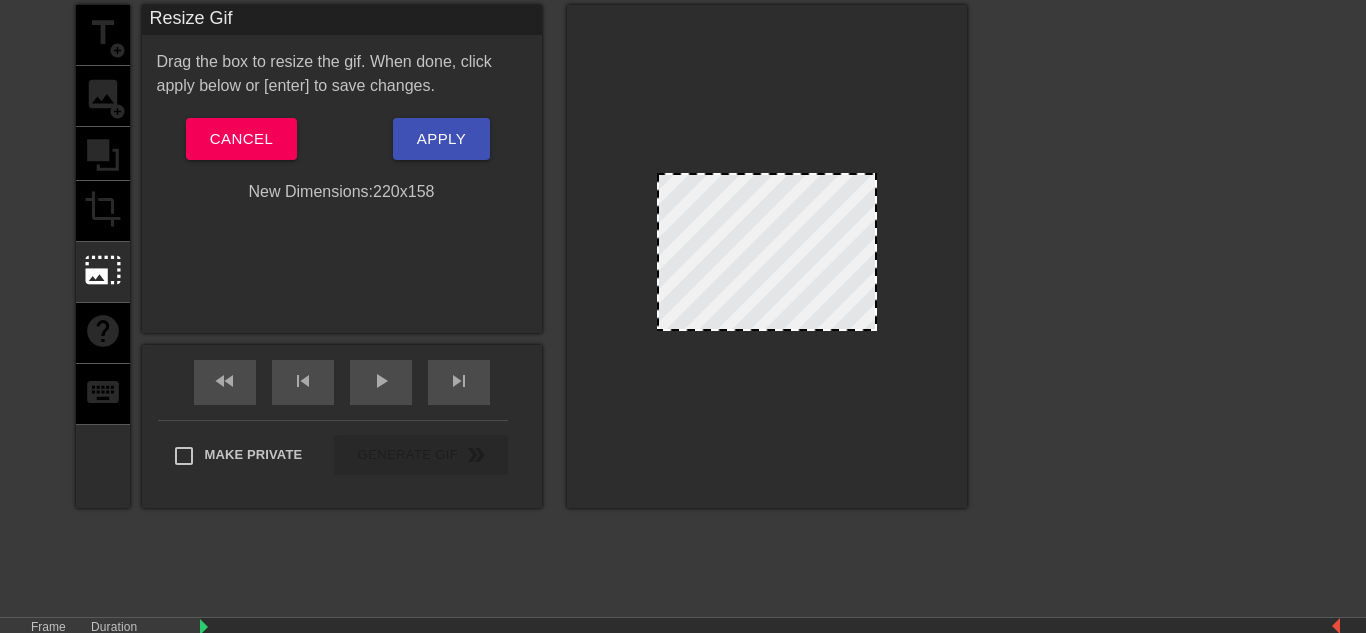 click at bounding box center (767, 256) 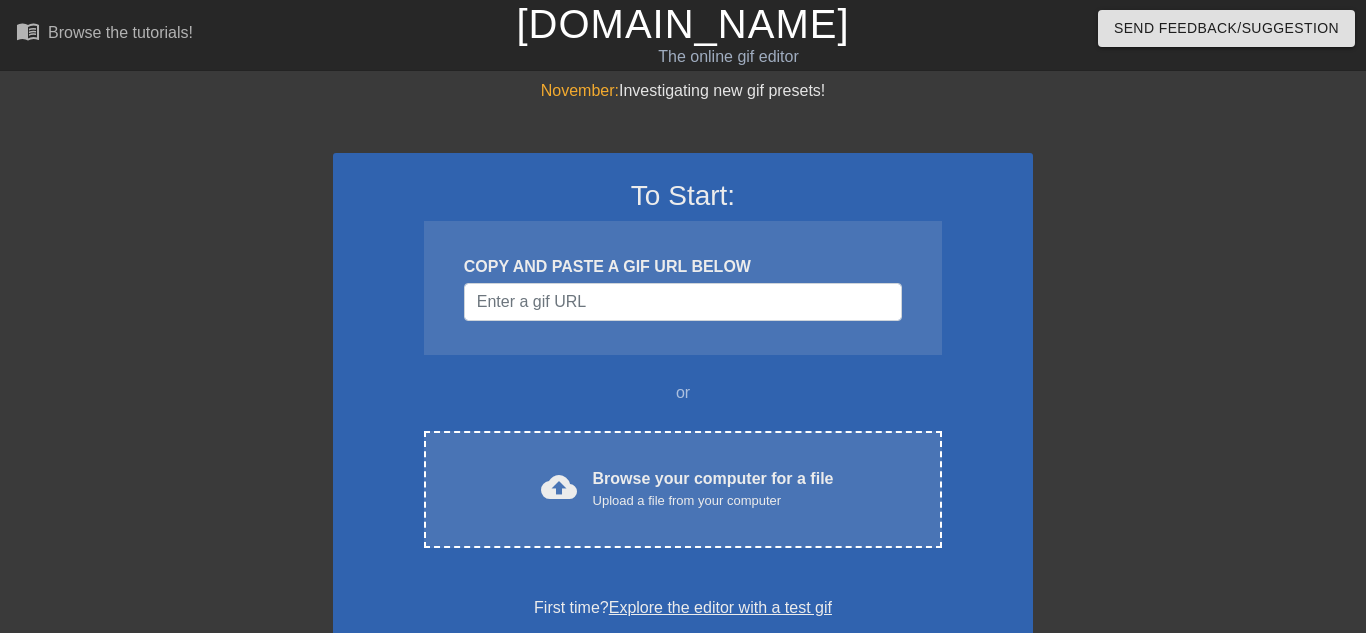 scroll, scrollTop: 74, scrollLeft: 0, axis: vertical 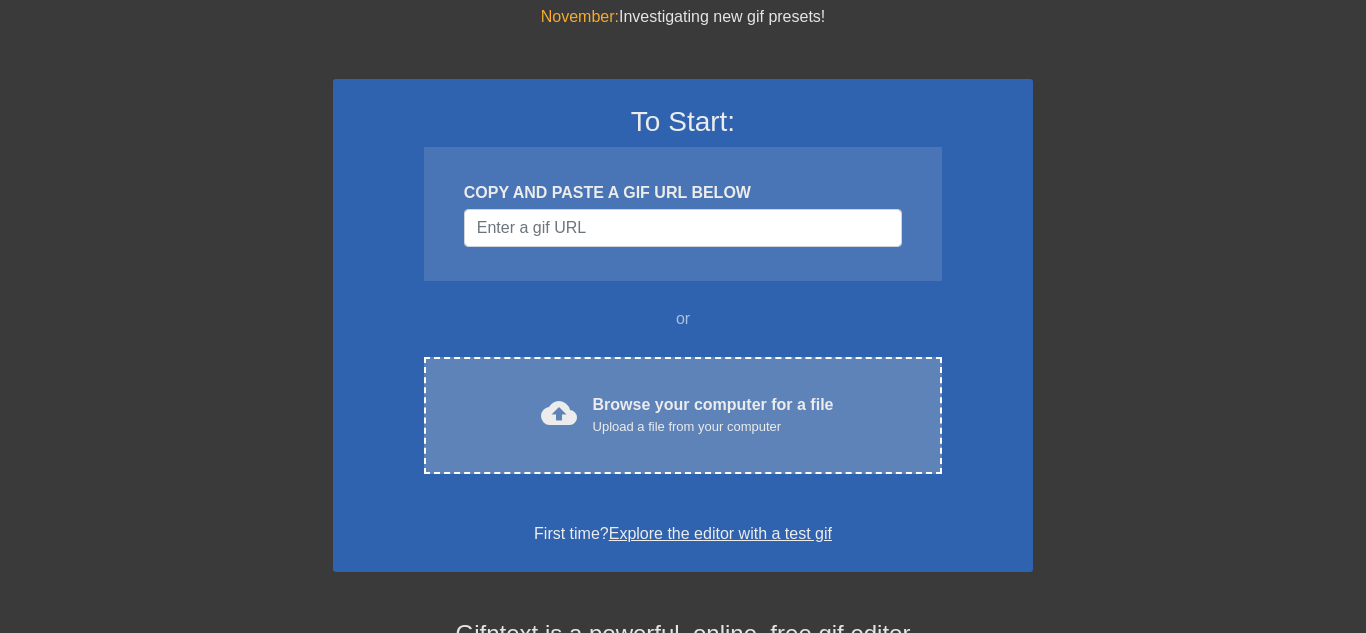 click on "cloud_upload Browse your computer for a file Upload a file from your computer Choose files" at bounding box center (683, 415) 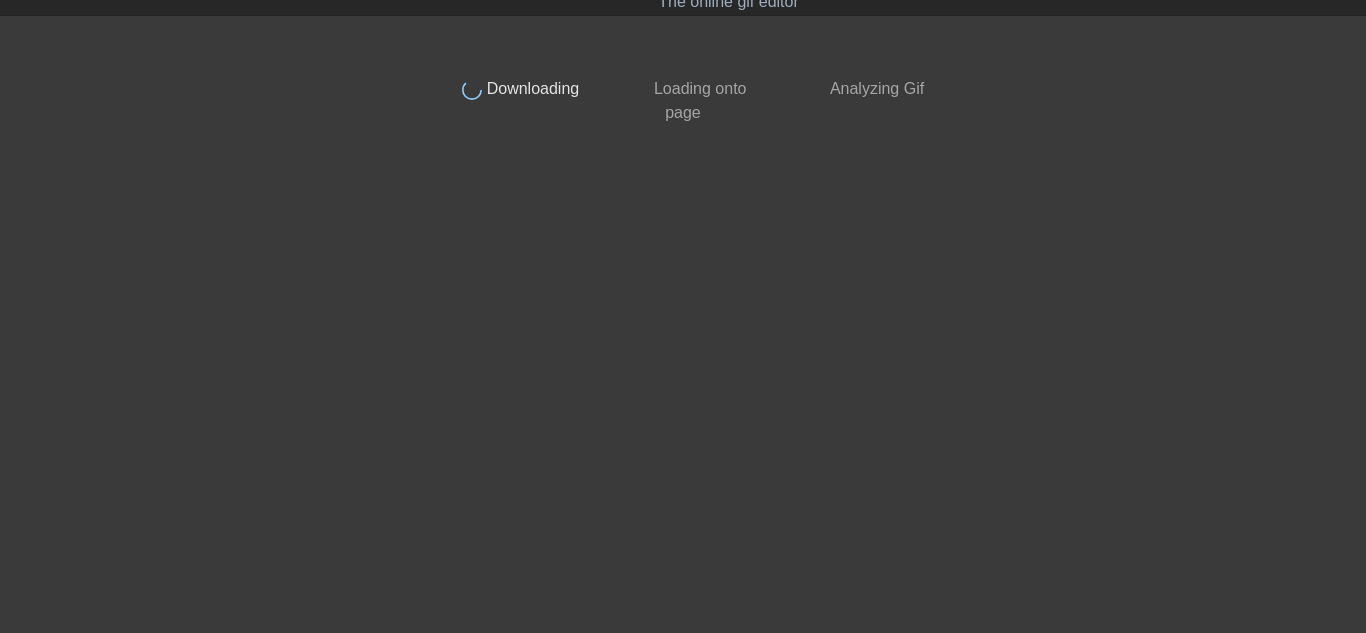 scroll, scrollTop: 55, scrollLeft: 0, axis: vertical 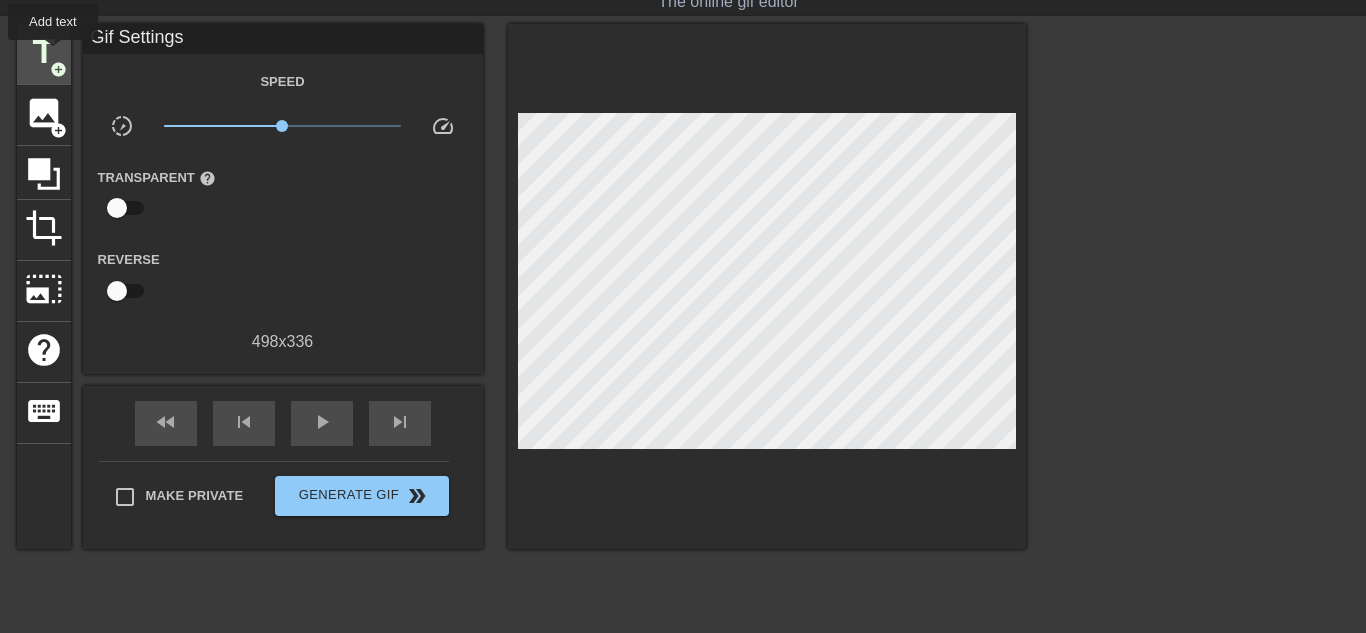 click on "add_circle" at bounding box center (58, 69) 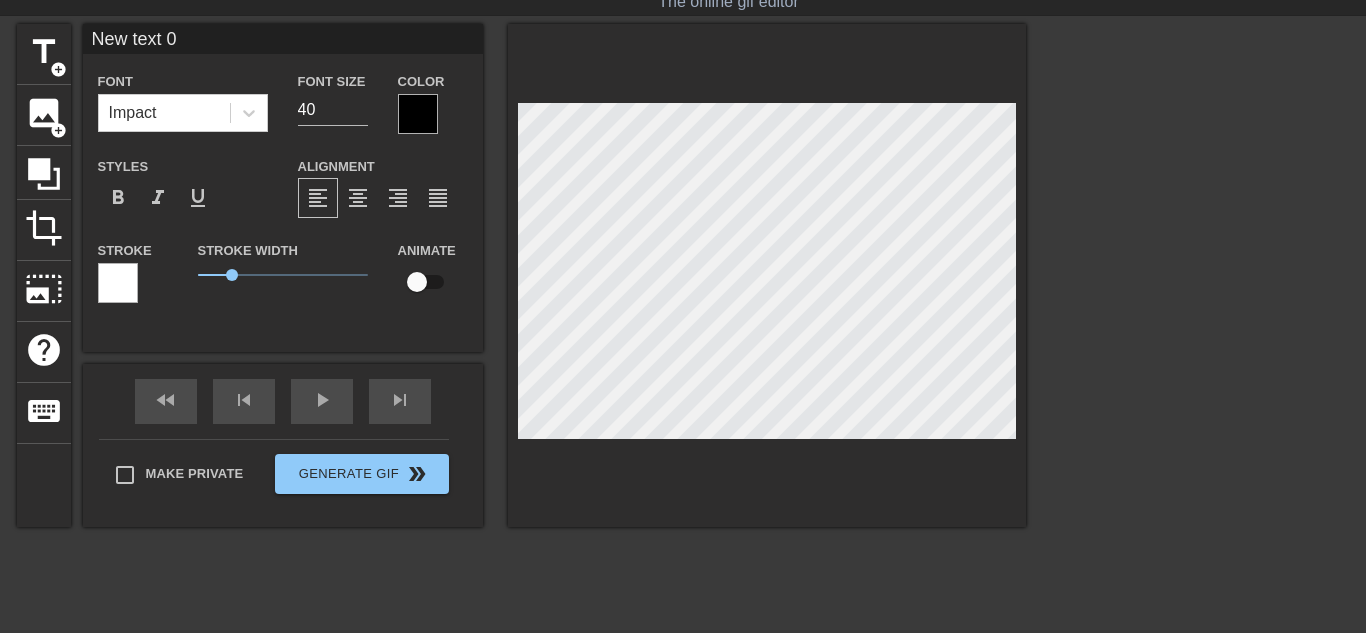 scroll, scrollTop: 0, scrollLeft: 4, axis: horizontal 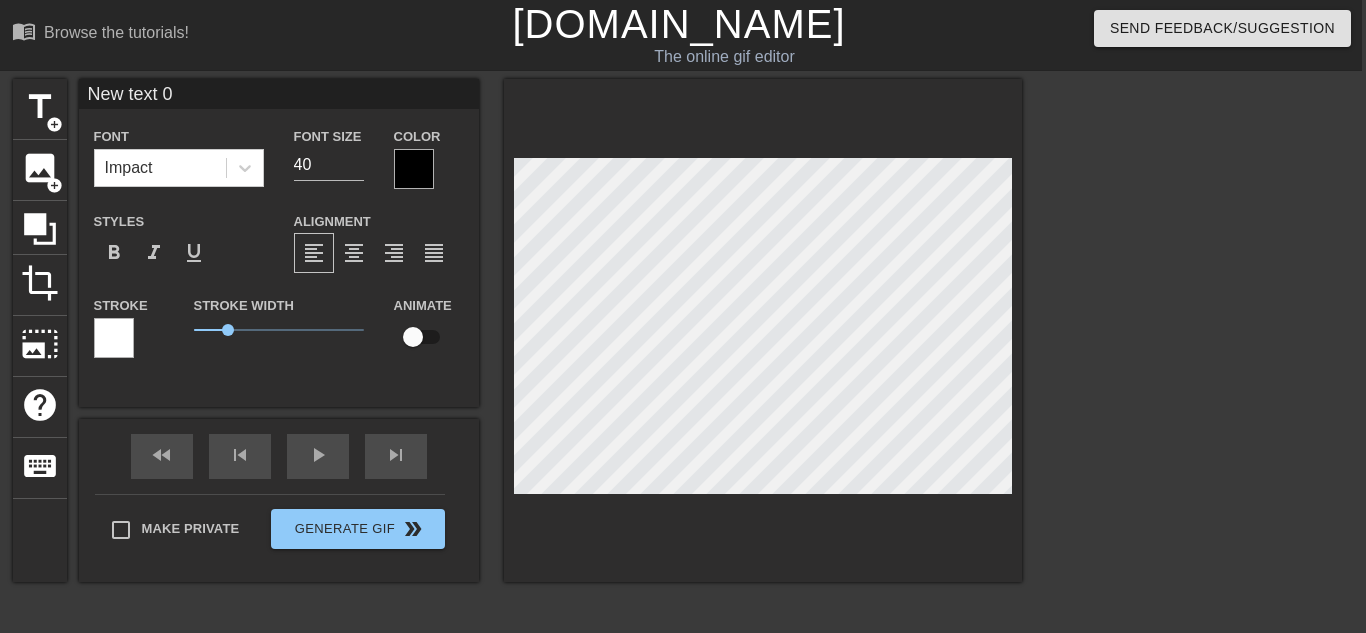 type on "S" 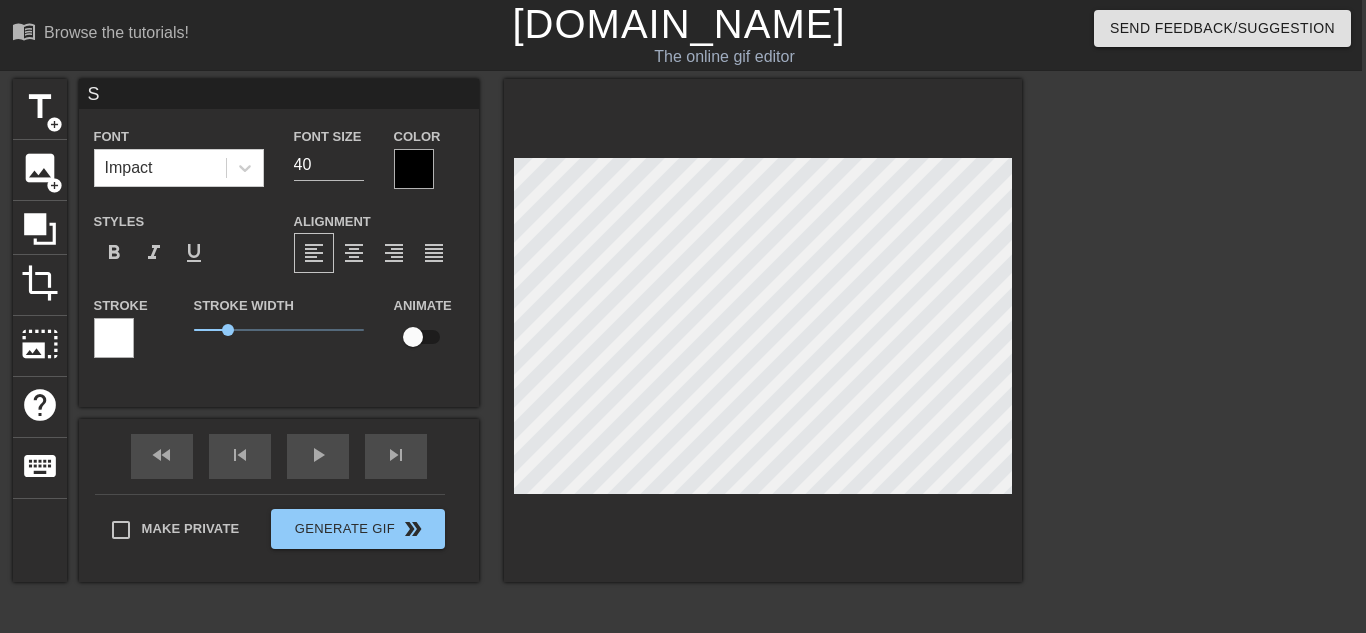 scroll, scrollTop: 0, scrollLeft: 0, axis: both 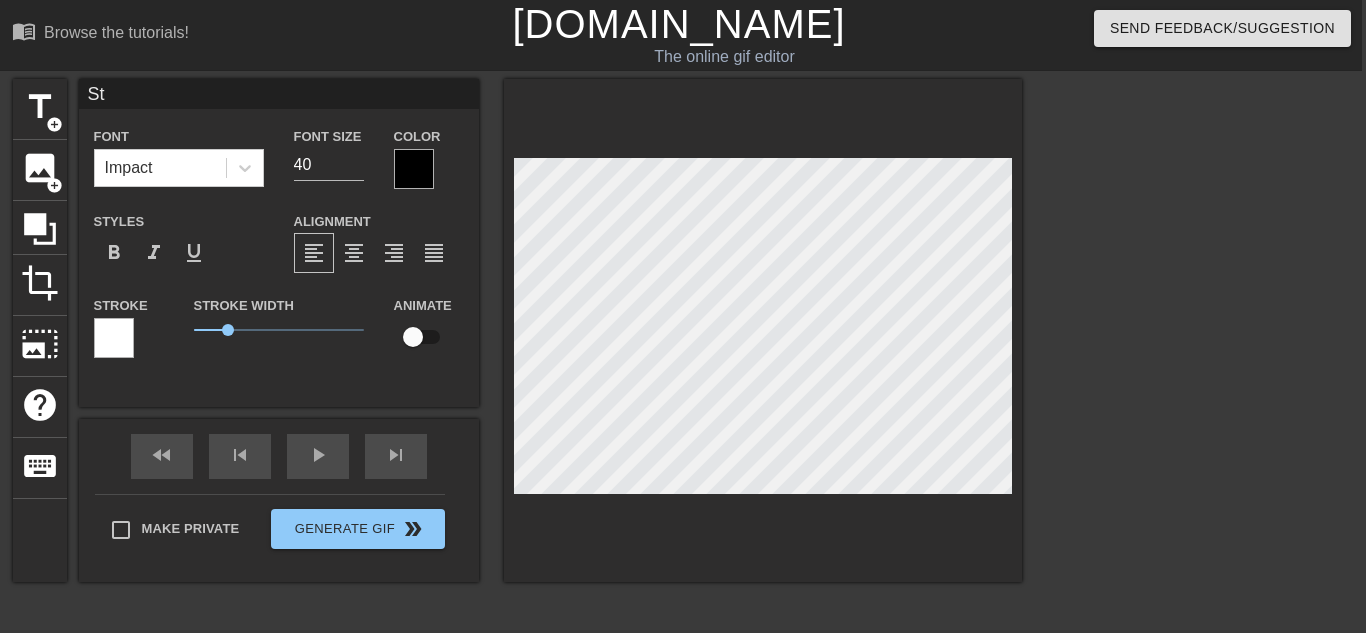 type on "Stu" 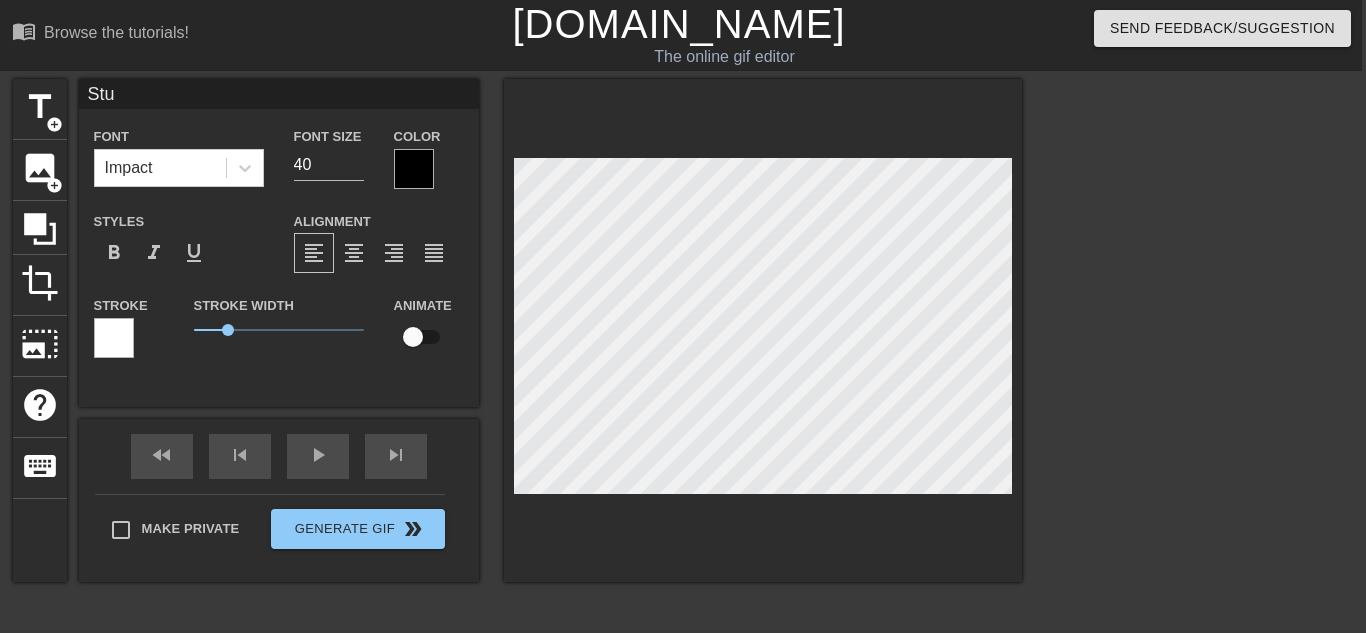 type on "Stu" 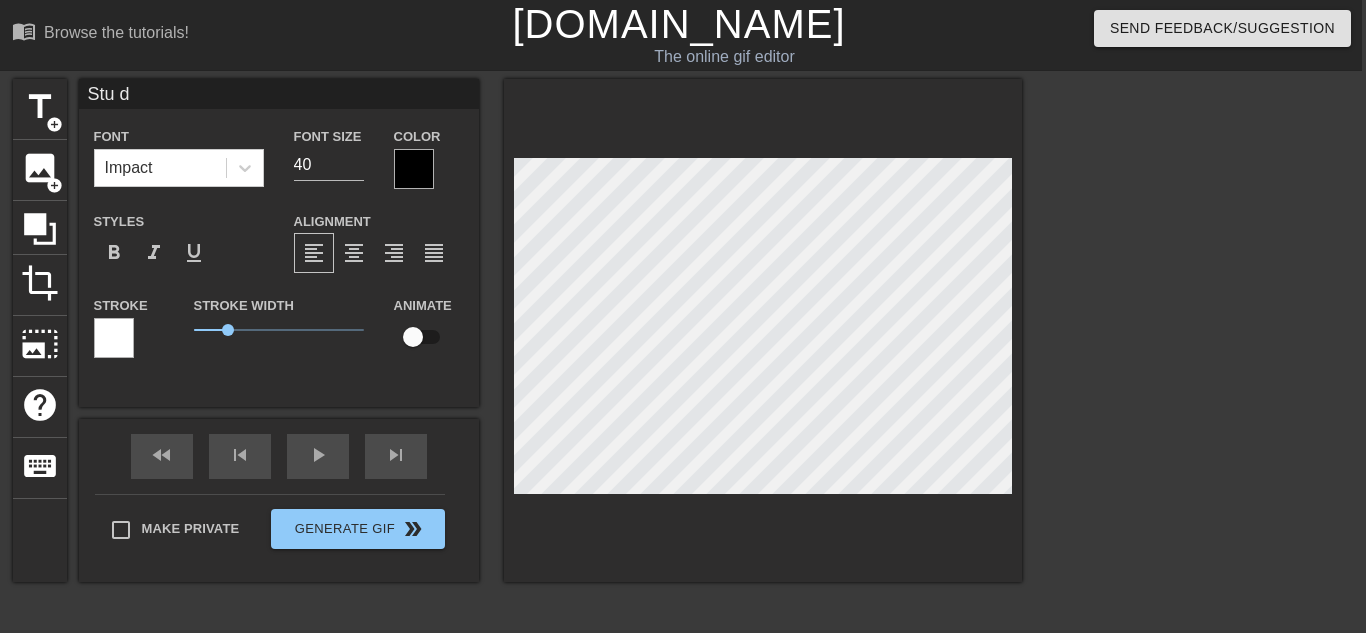 type on "Stu de" 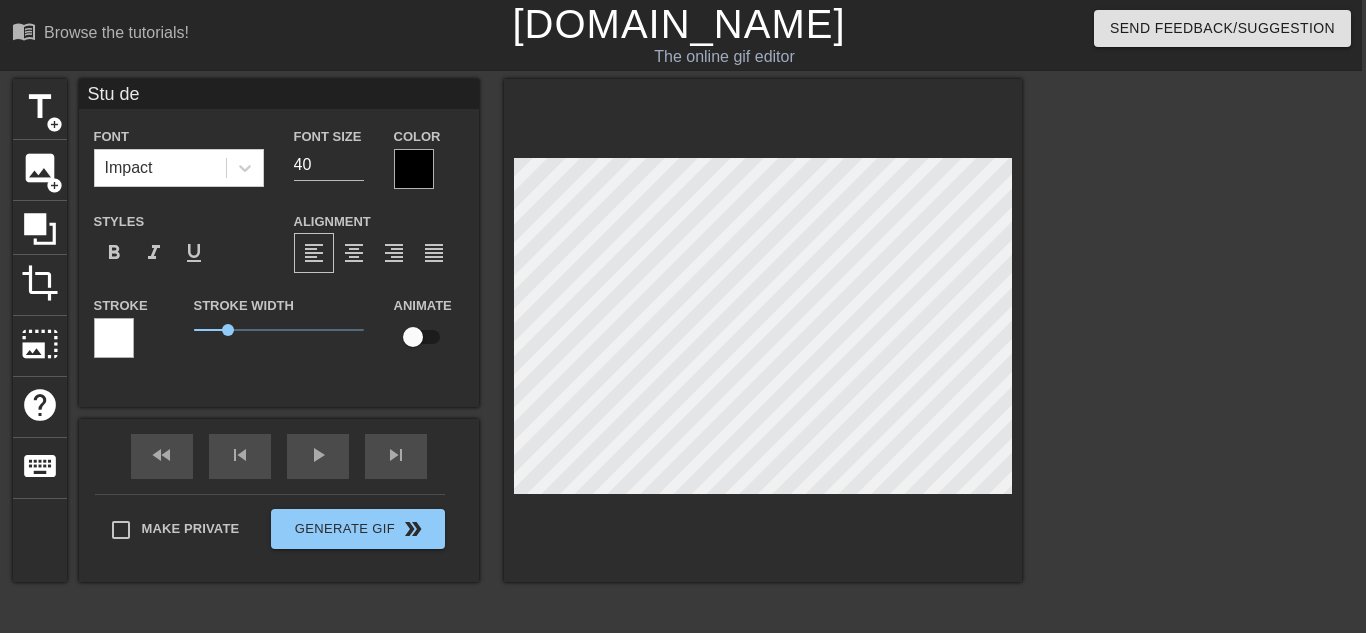 type on "Stu de" 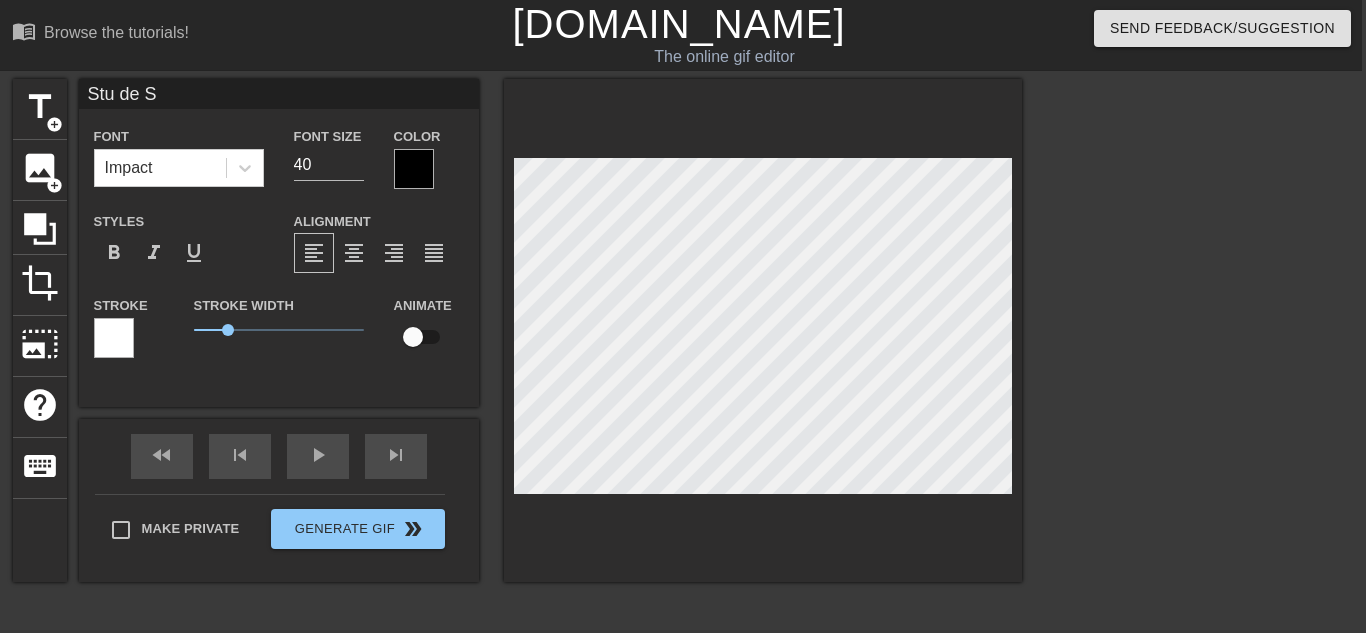 type on "Stu de St" 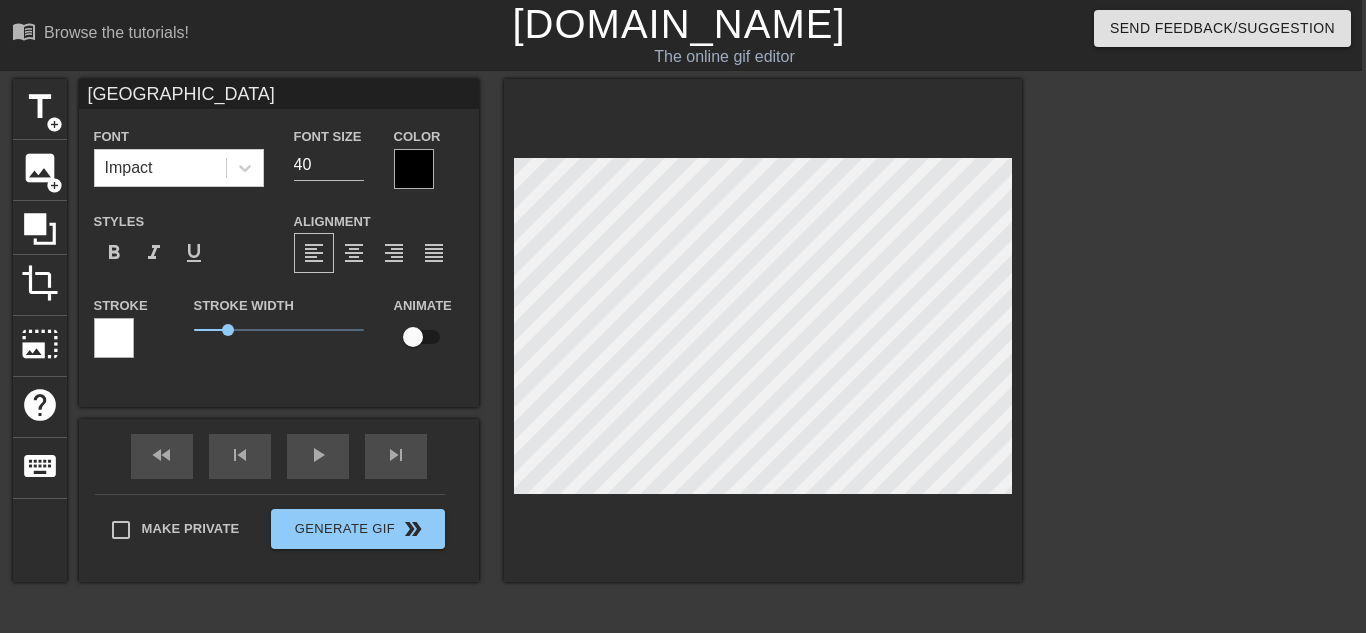 type on "Stu de Ste" 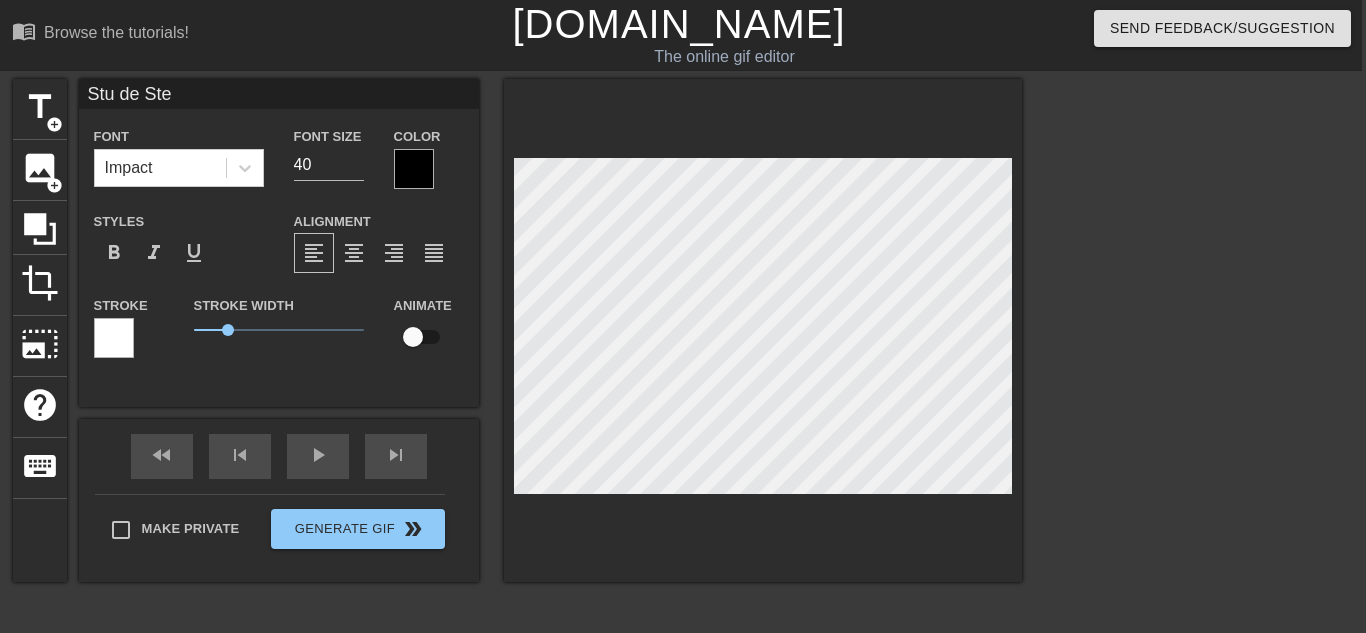type on "Stu de Ste" 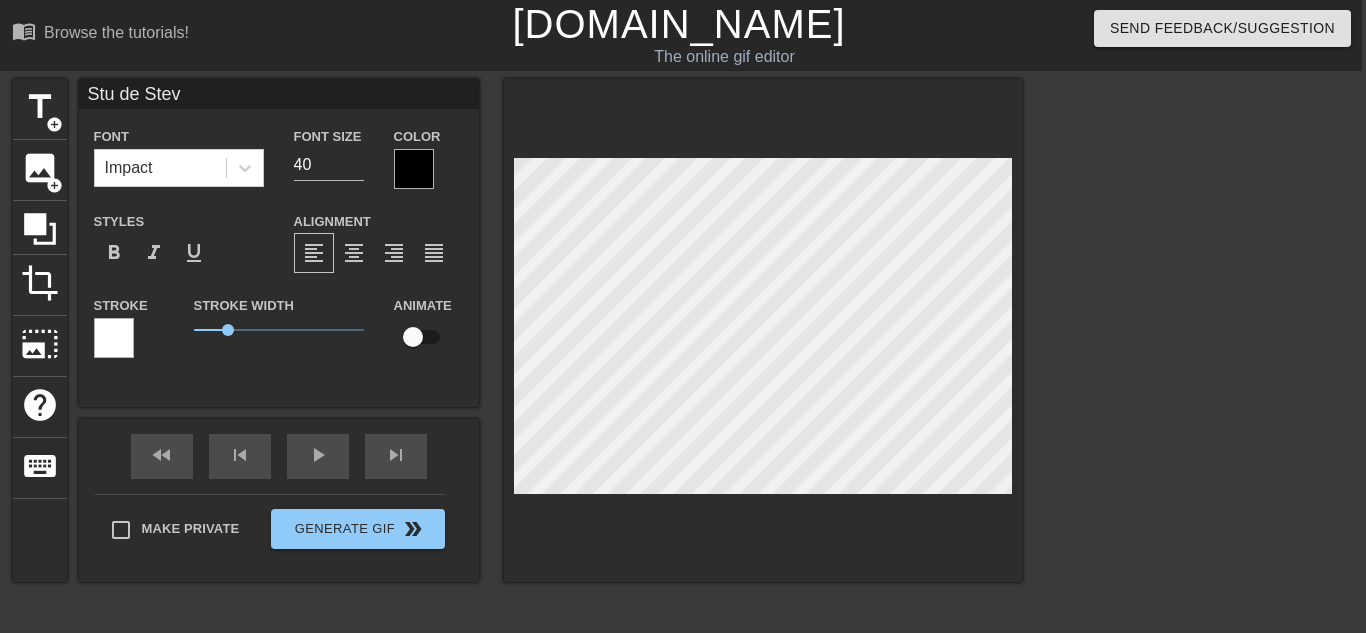 type on "Stu de Stevo" 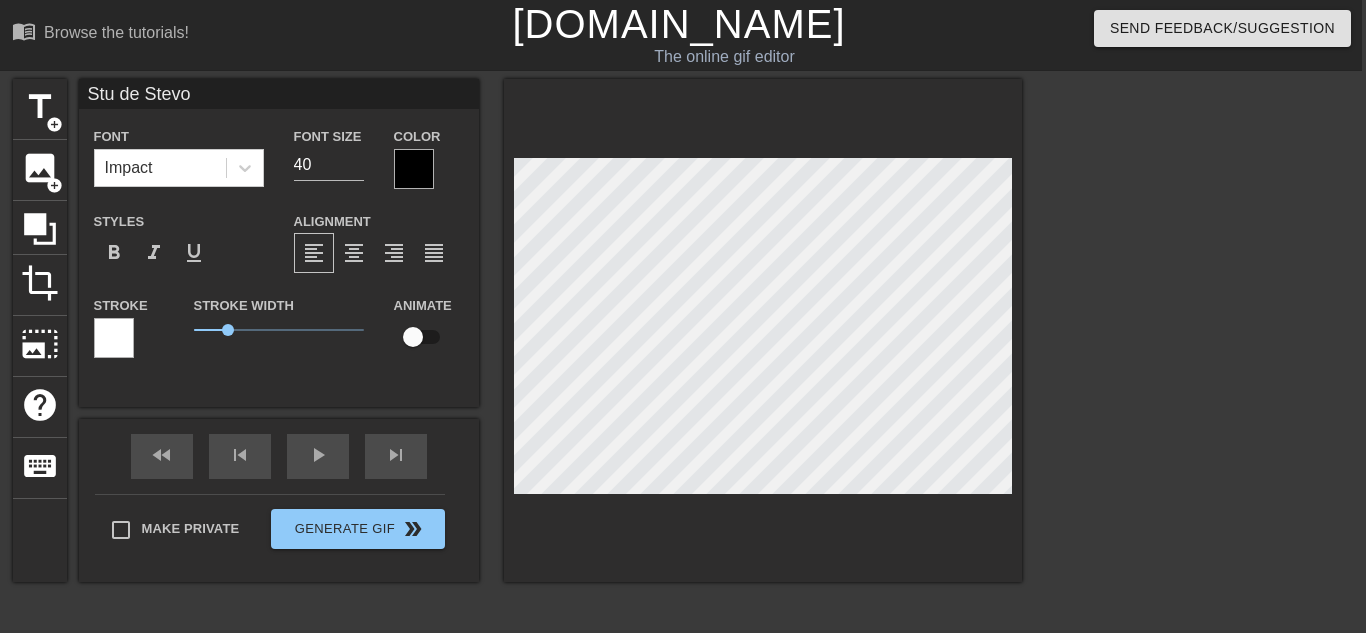 scroll, scrollTop: 0, scrollLeft: 5, axis: horizontal 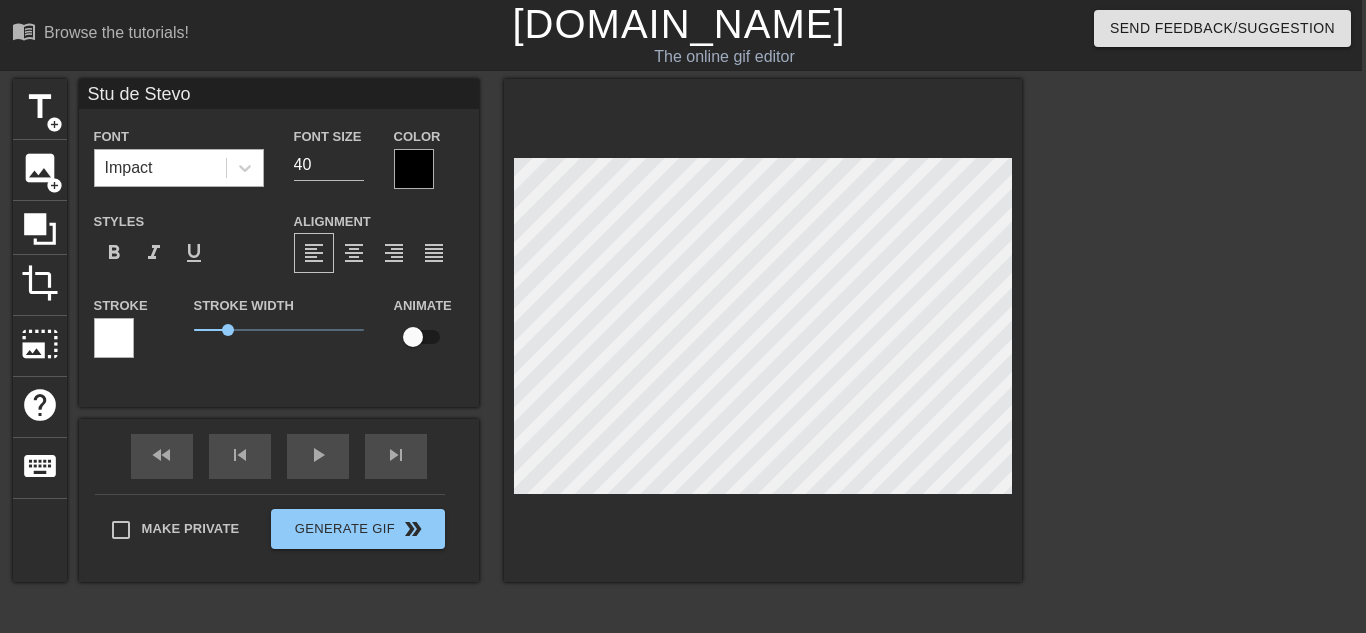 type on "Stu de Stevo" 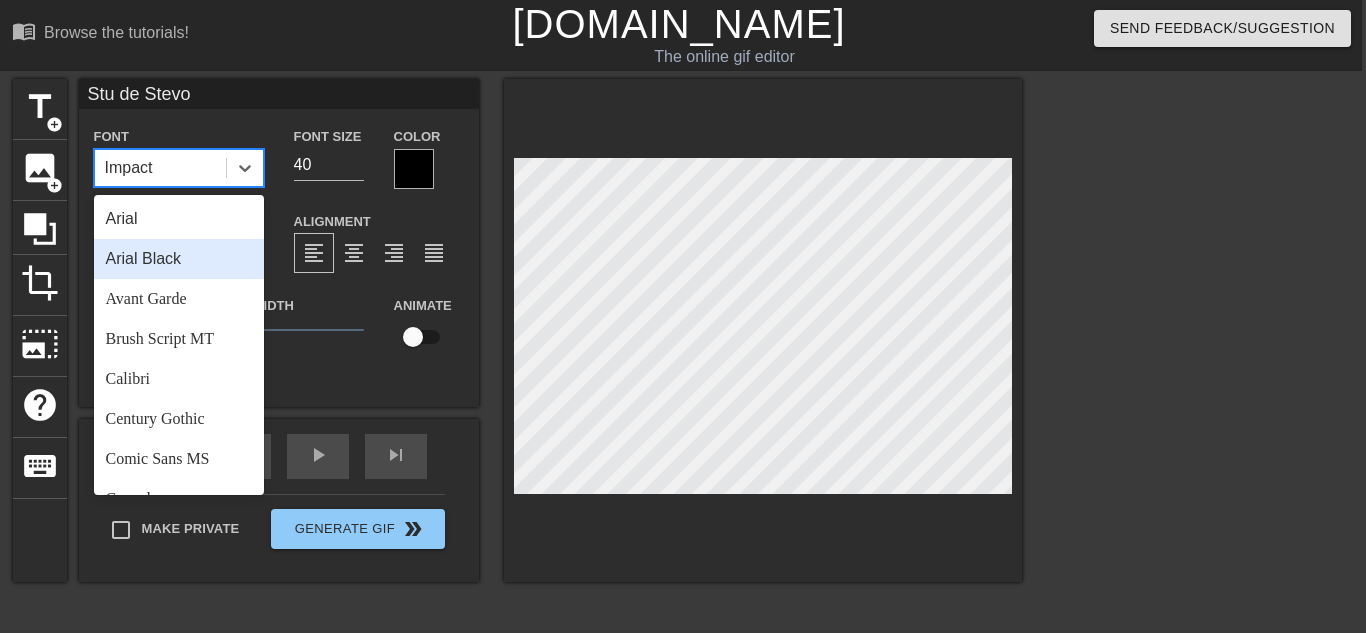 click on "Arial Black" at bounding box center (179, 259) 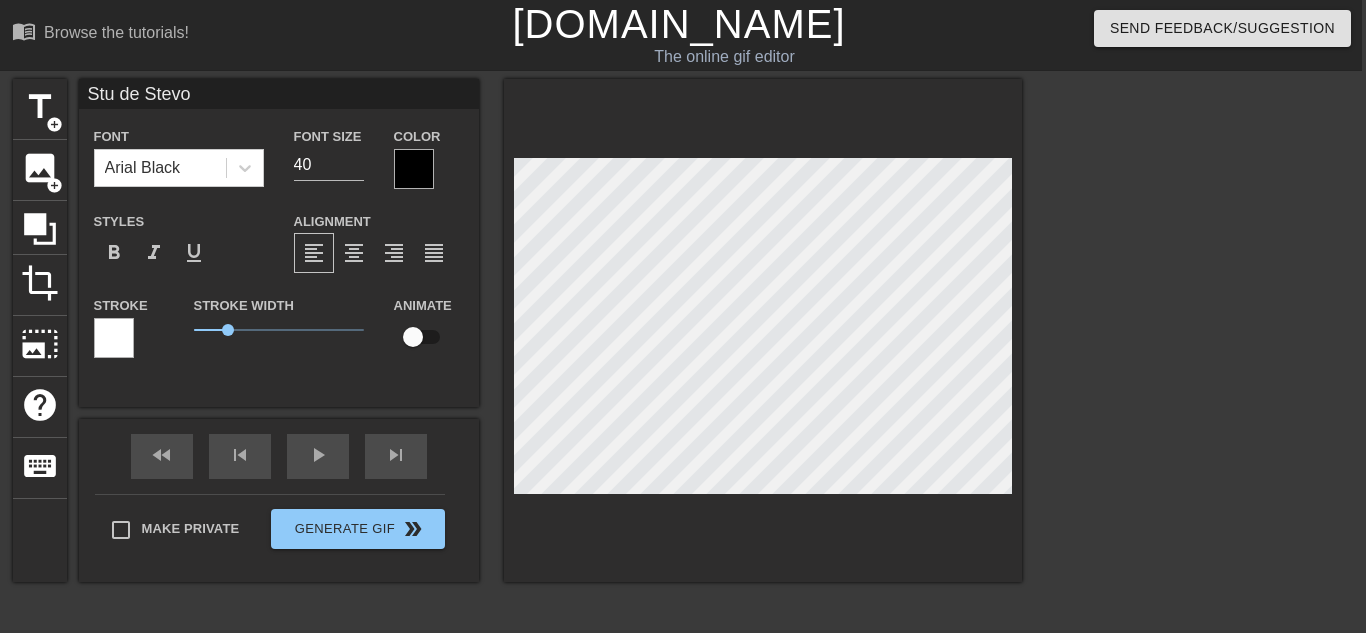 click at bounding box center [114, 338] 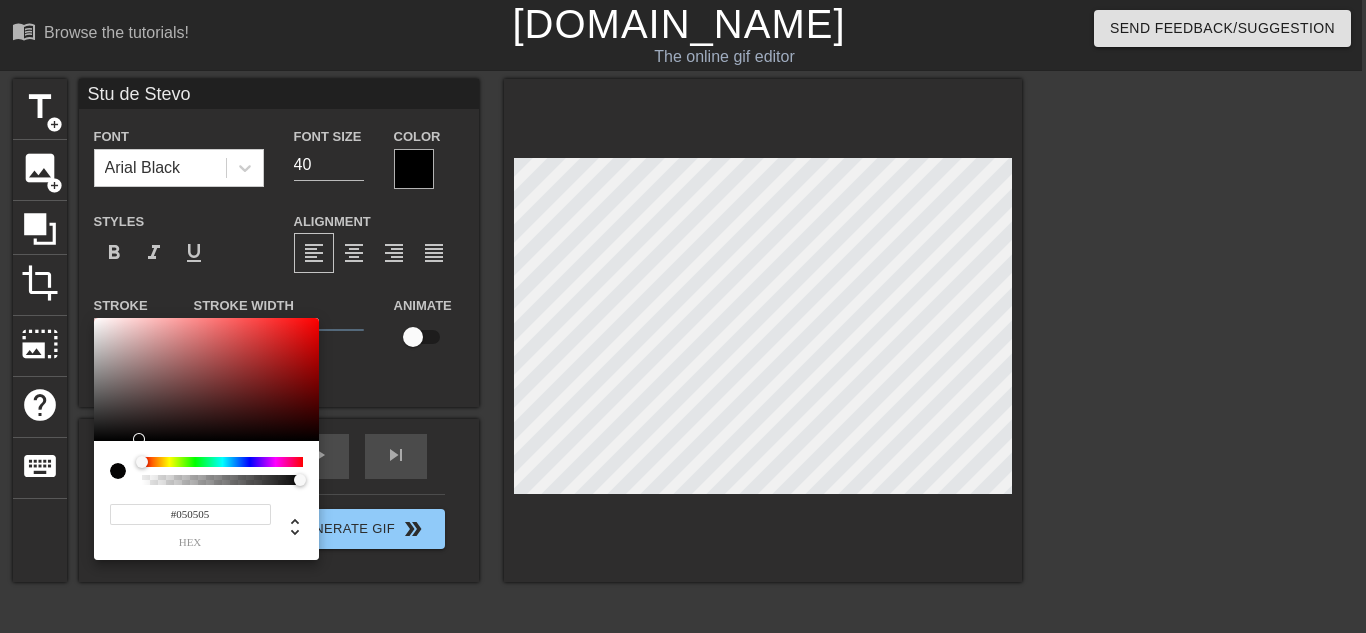 drag, startPoint x: 180, startPoint y: 421, endPoint x: 93, endPoint y: 440, distance: 89.050545 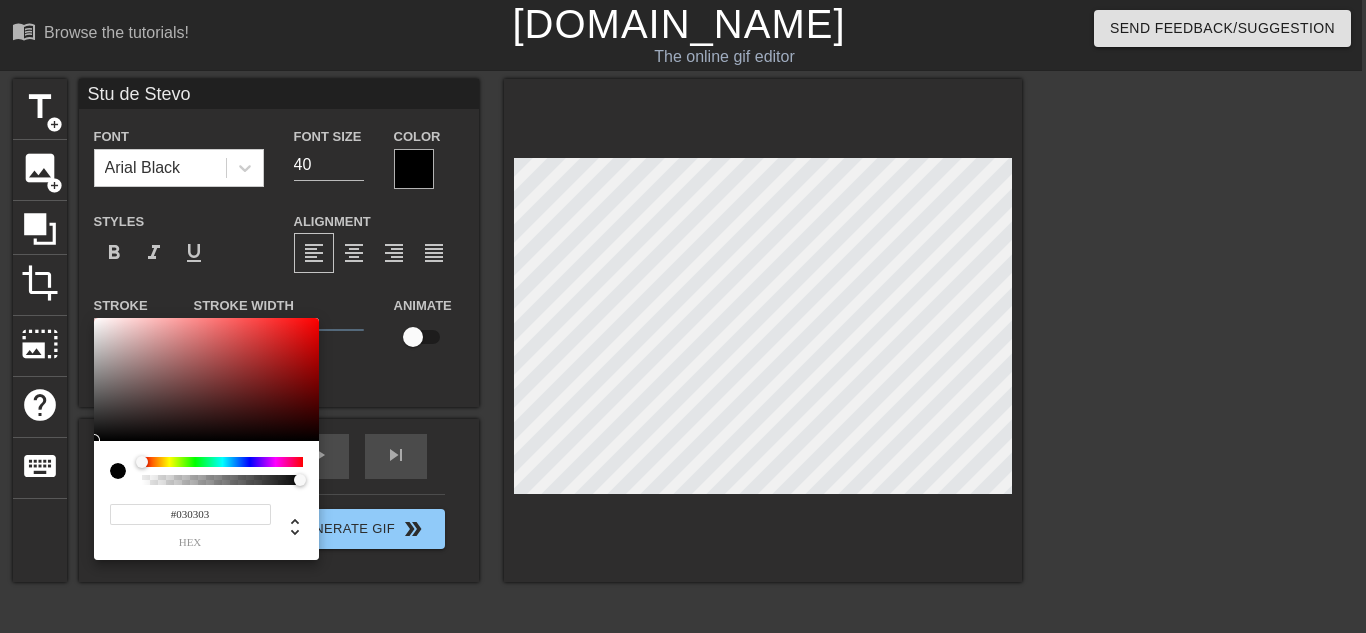 type on "#931919" 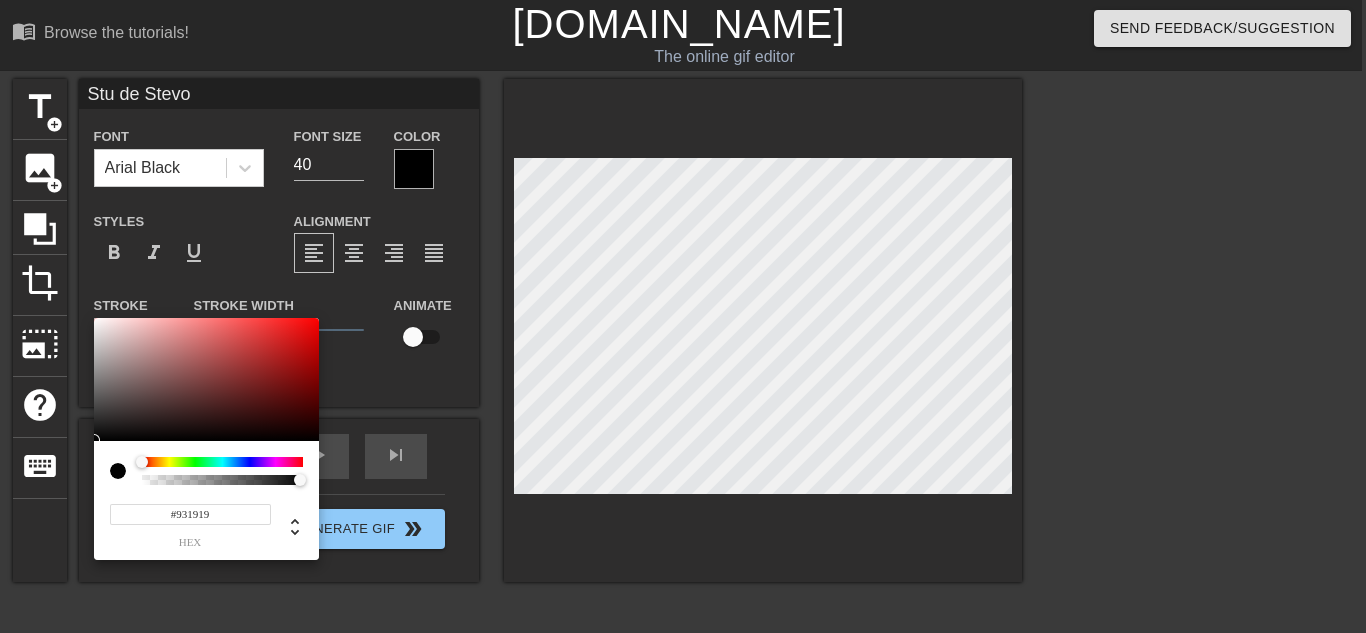 click at bounding box center [206, 380] 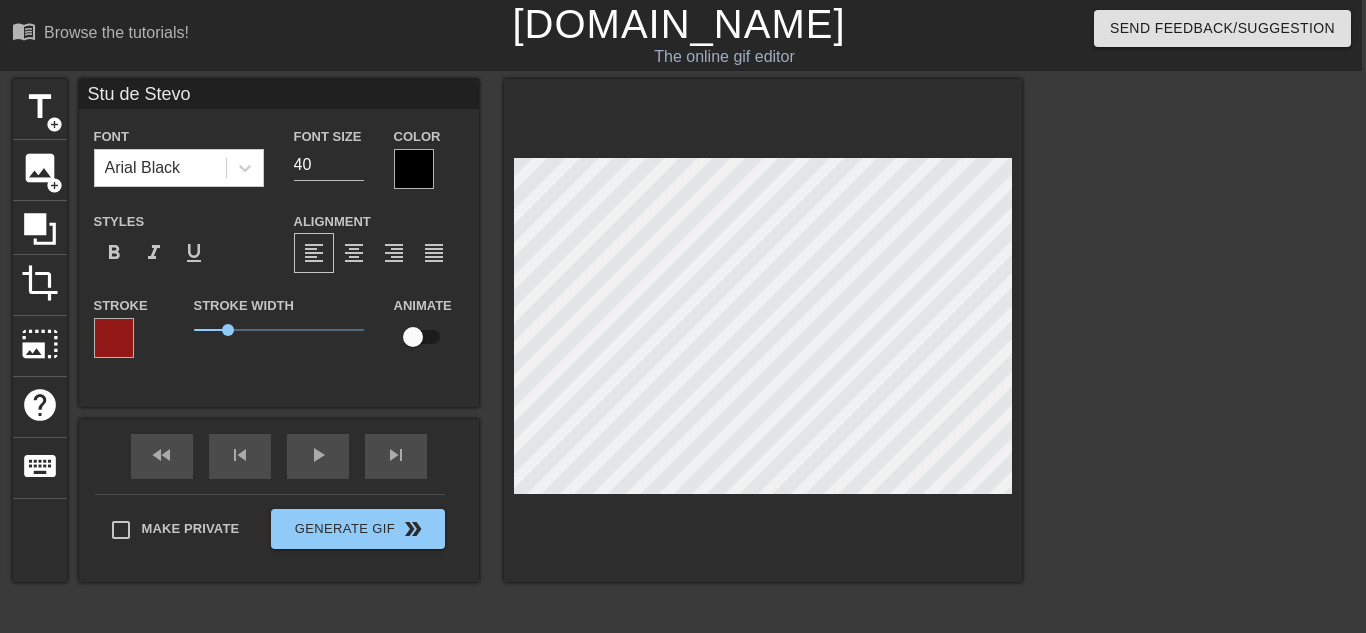 click at bounding box center (414, 169) 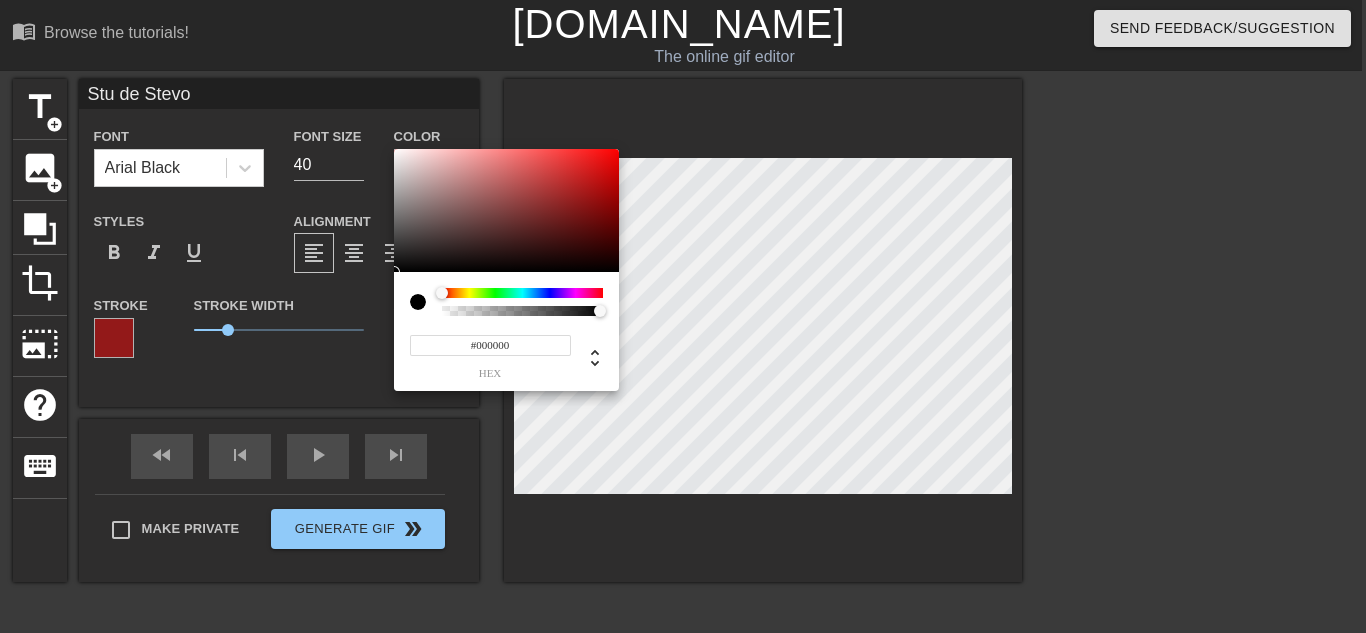type on "#C01313" 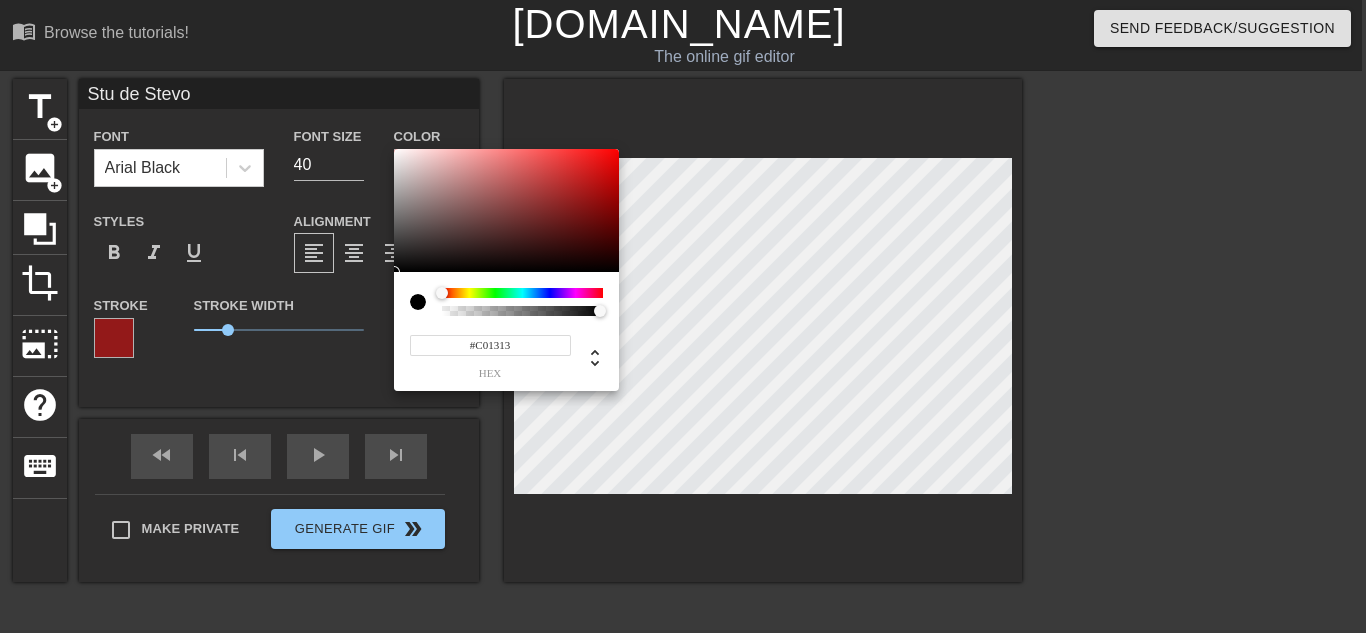 click at bounding box center (506, 211) 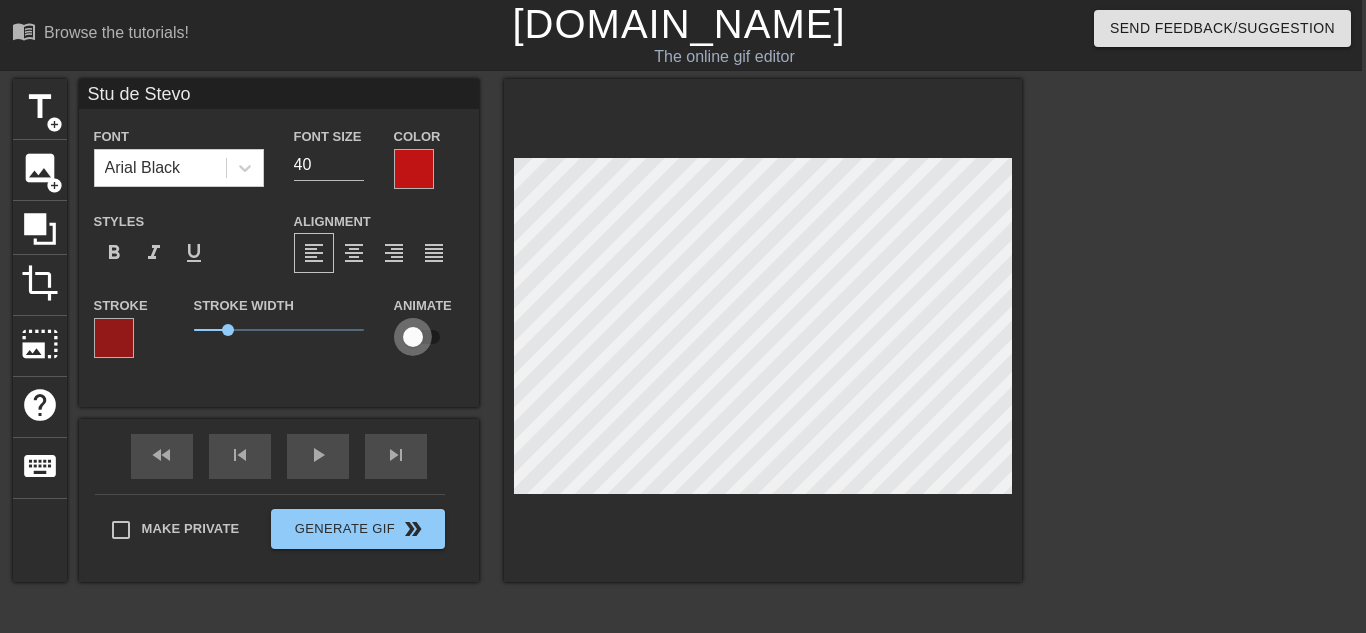 click at bounding box center [413, 337] 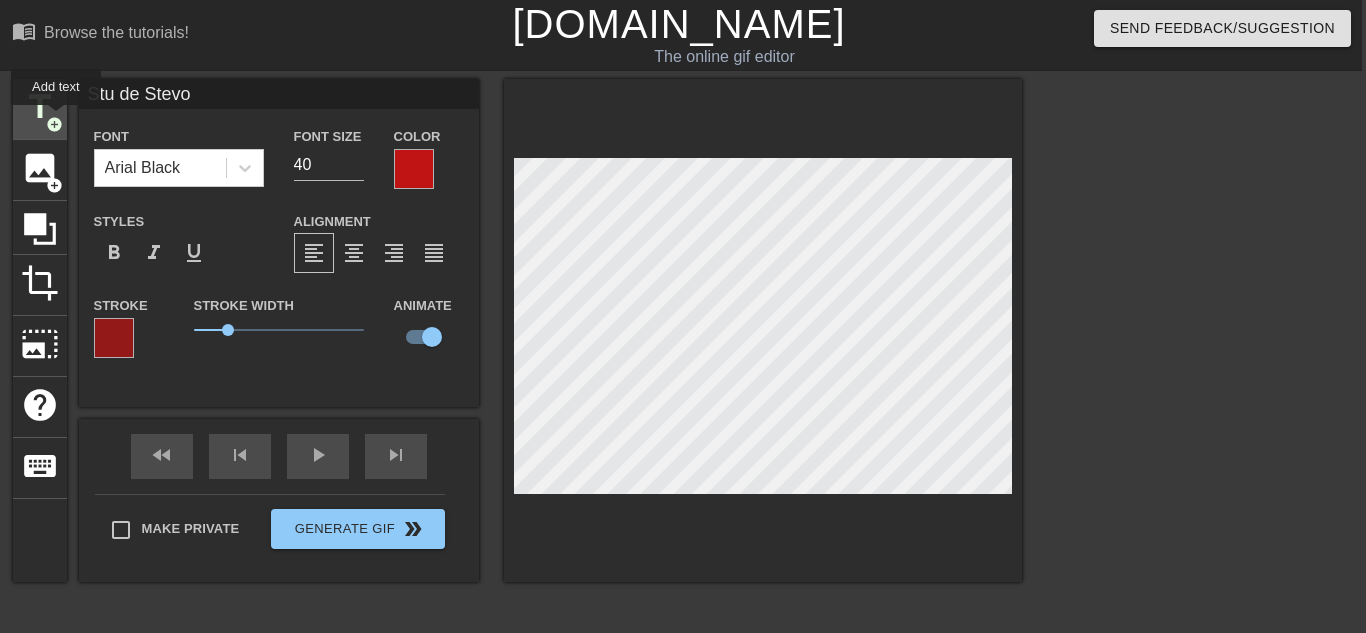 click on "add_circle" at bounding box center (54, 124) 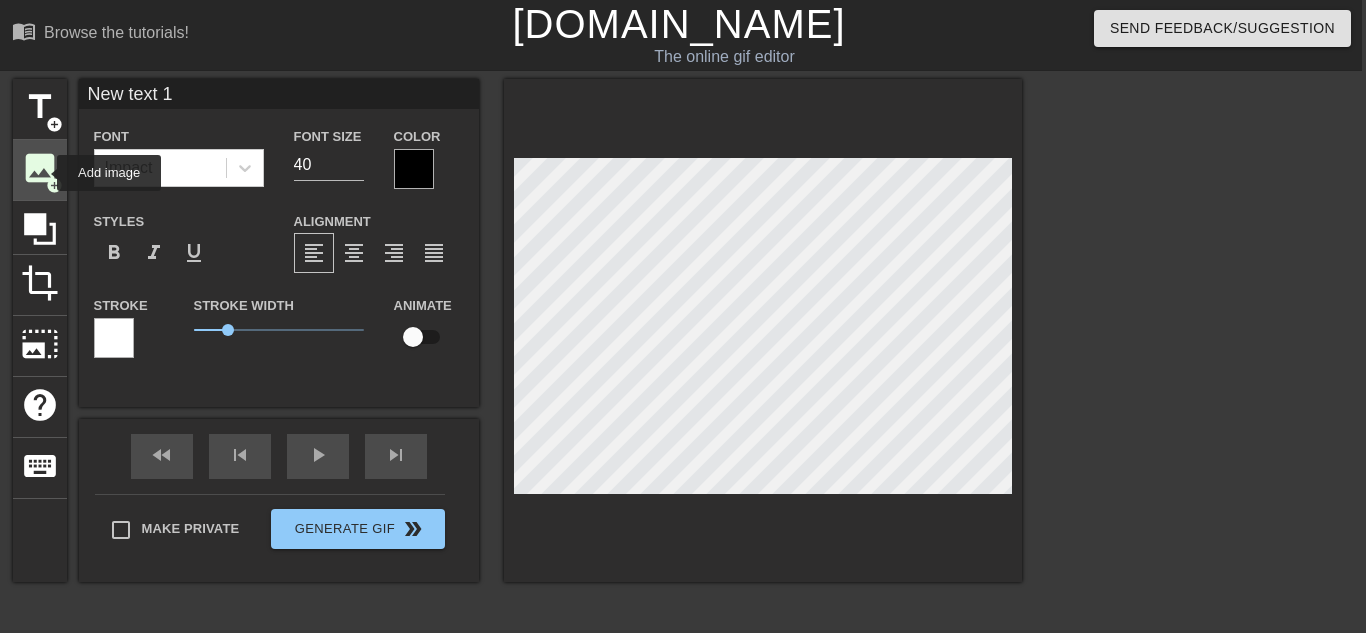 click on "image" at bounding box center (40, 168) 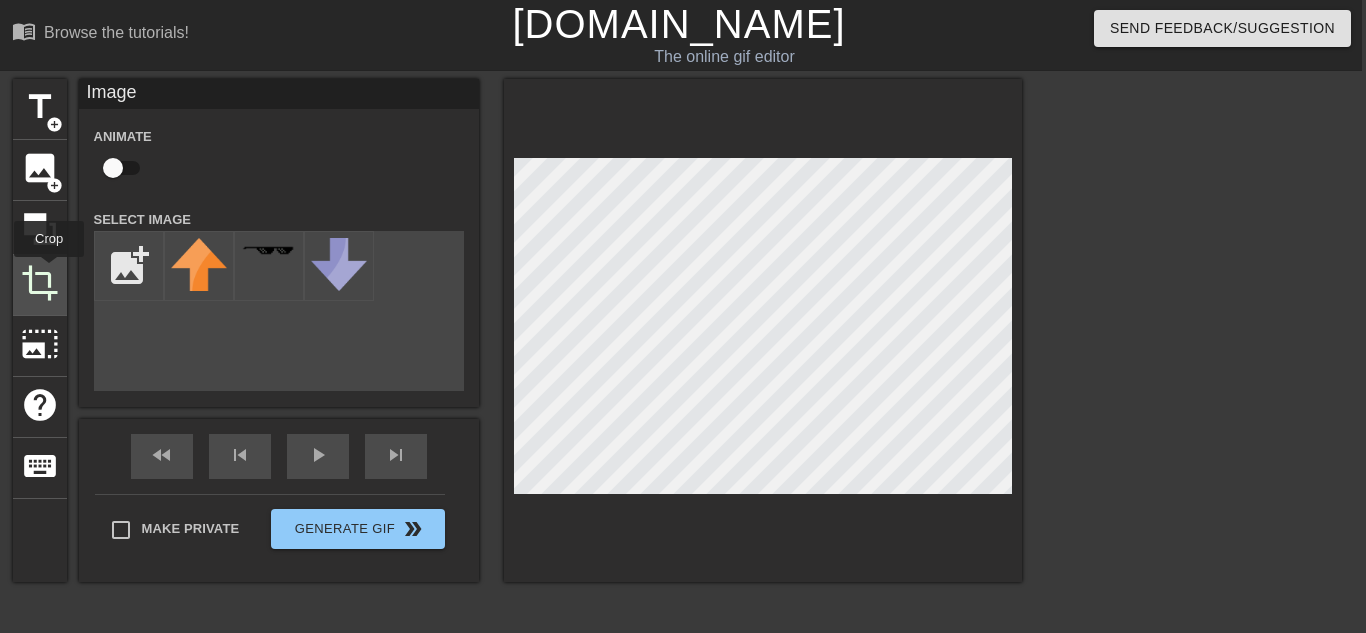 click on "crop" at bounding box center [40, 283] 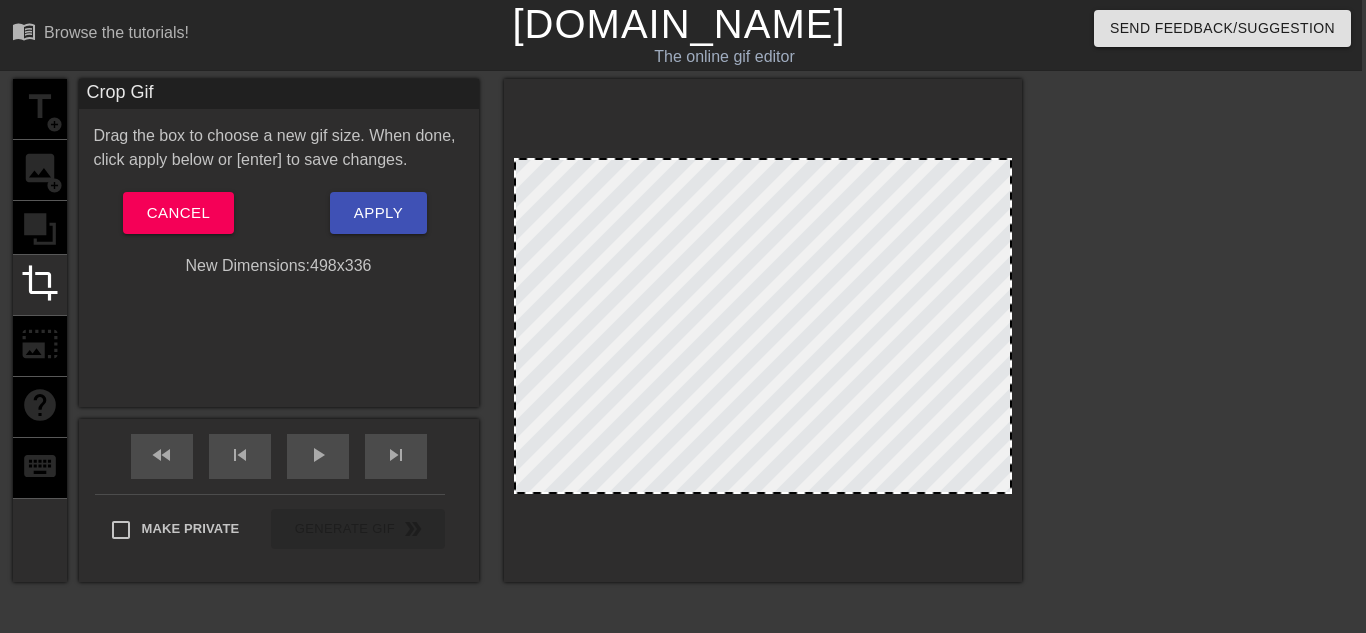click at bounding box center (763, 326) 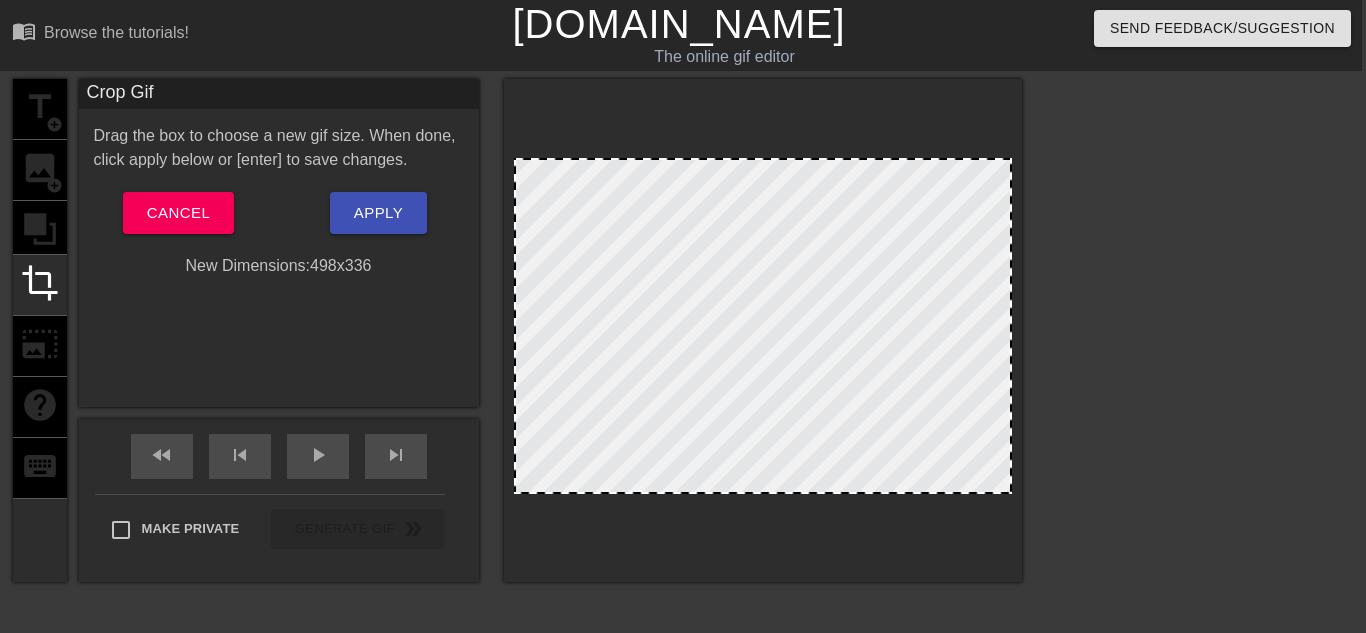 click at bounding box center (763, 326) 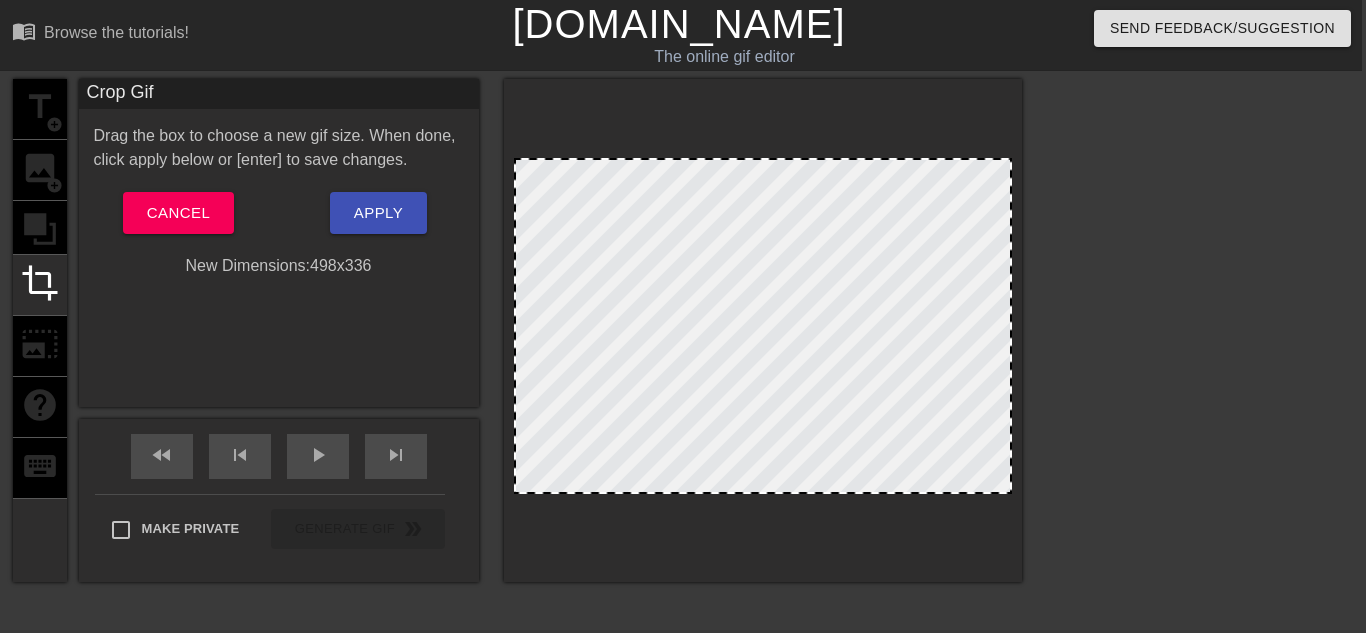 drag, startPoint x: 769, startPoint y: 325, endPoint x: 969, endPoint y: 329, distance: 200.04 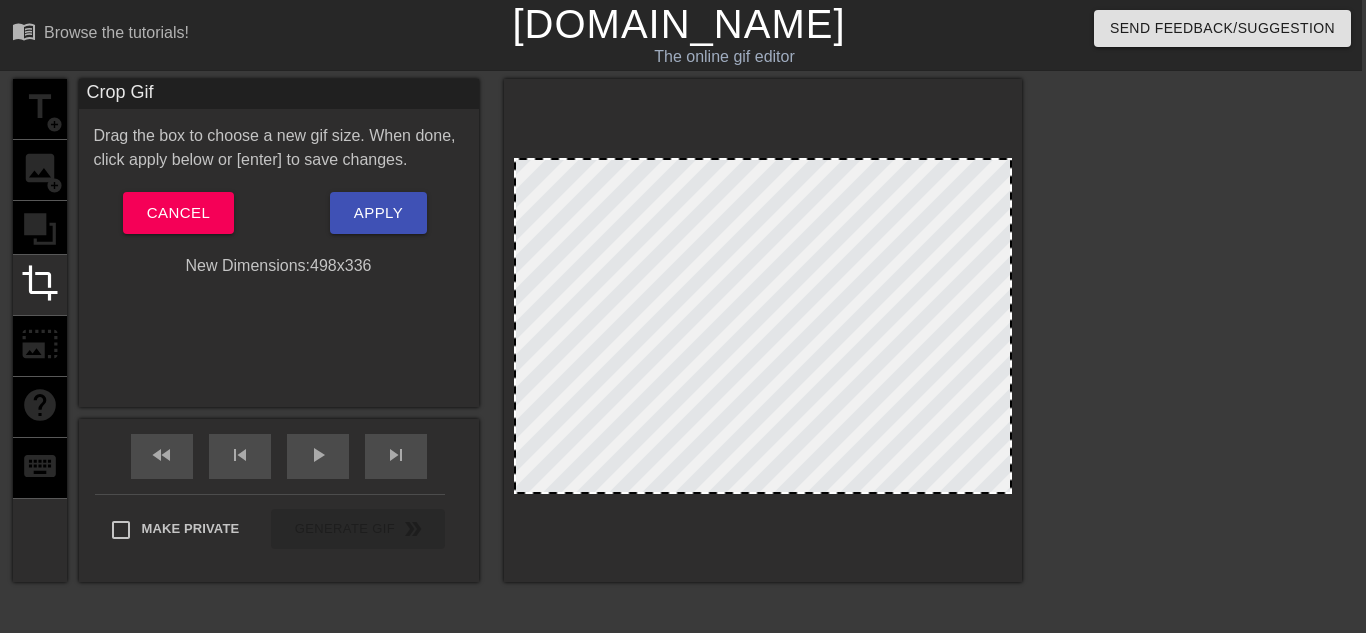 click at bounding box center (763, 326) 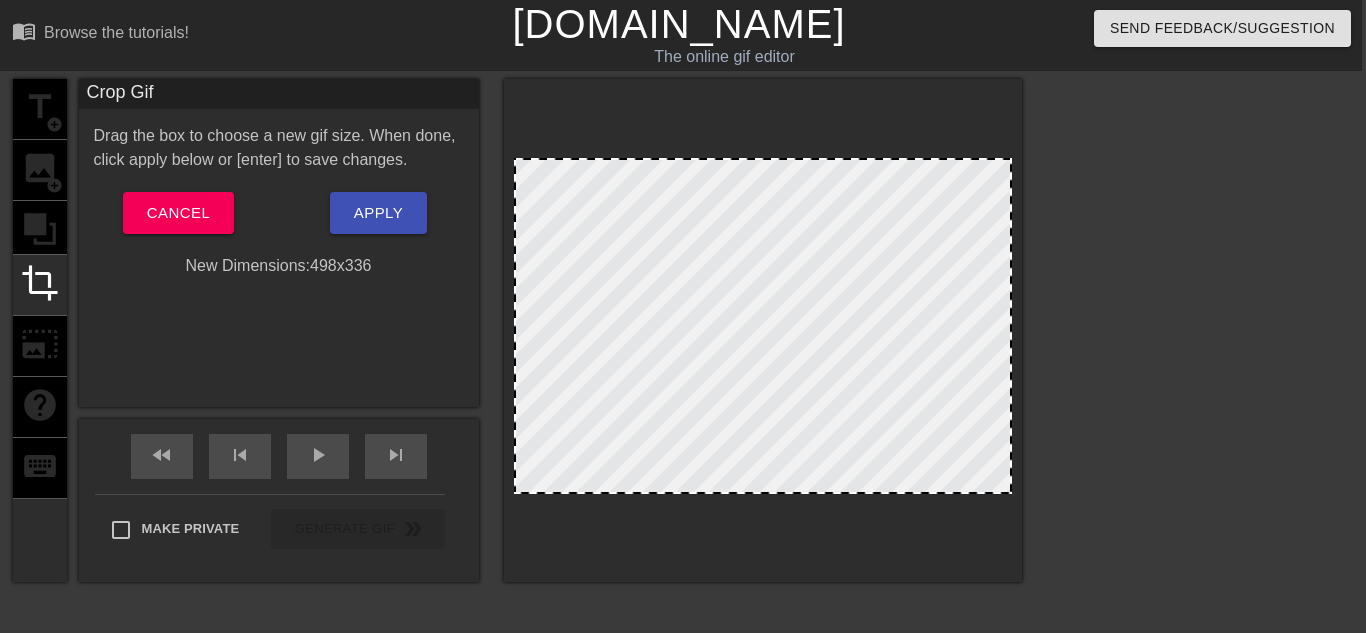 click on "title add_circle image add_circle crop photo_size_select_large help keyboard" at bounding box center (40, 330) 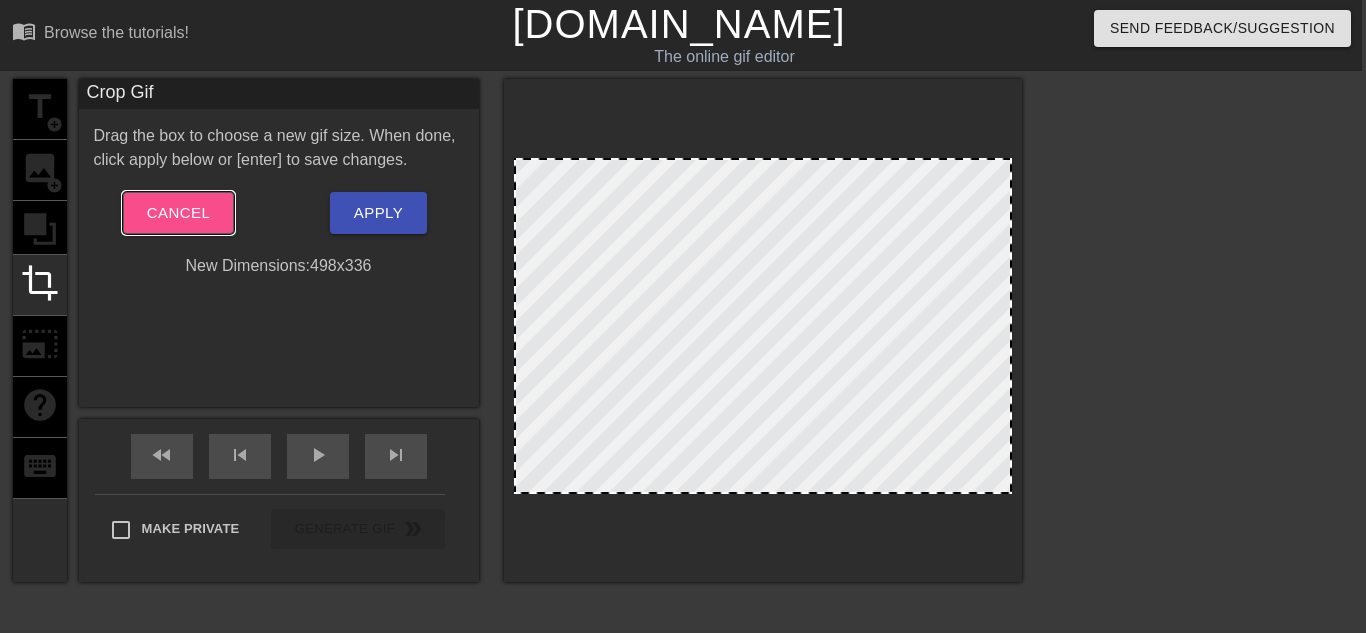 click on "Cancel" at bounding box center (178, 213) 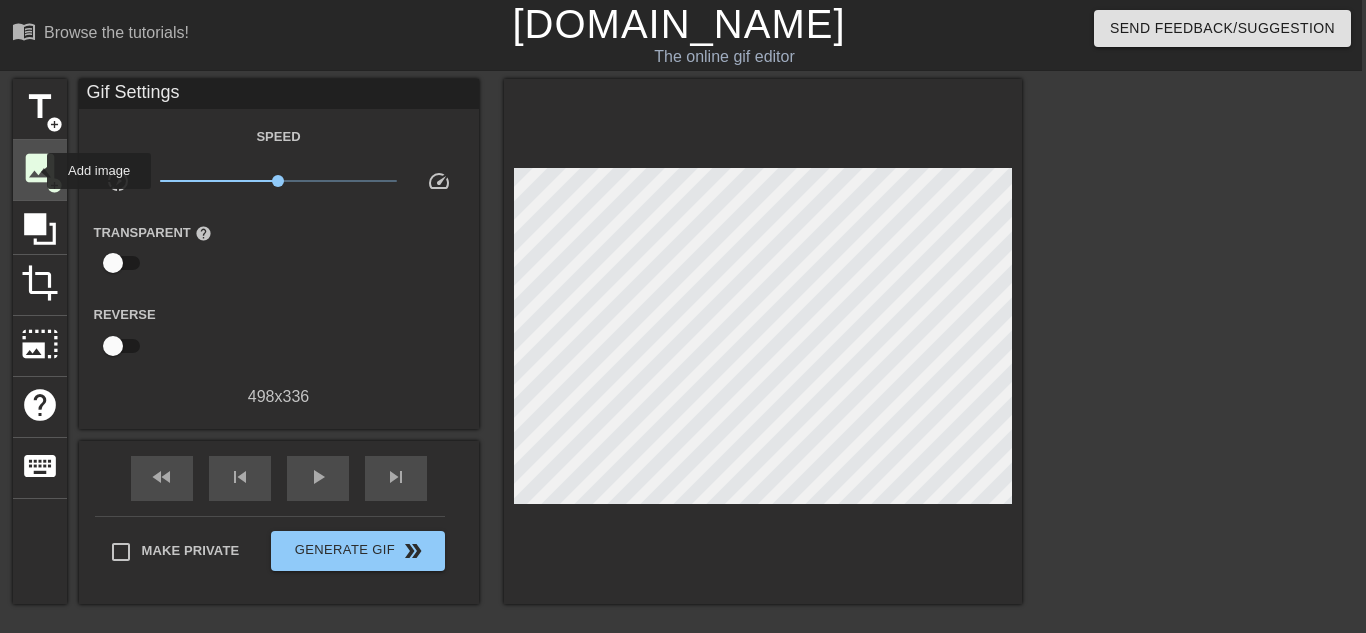 click on "image" at bounding box center (40, 168) 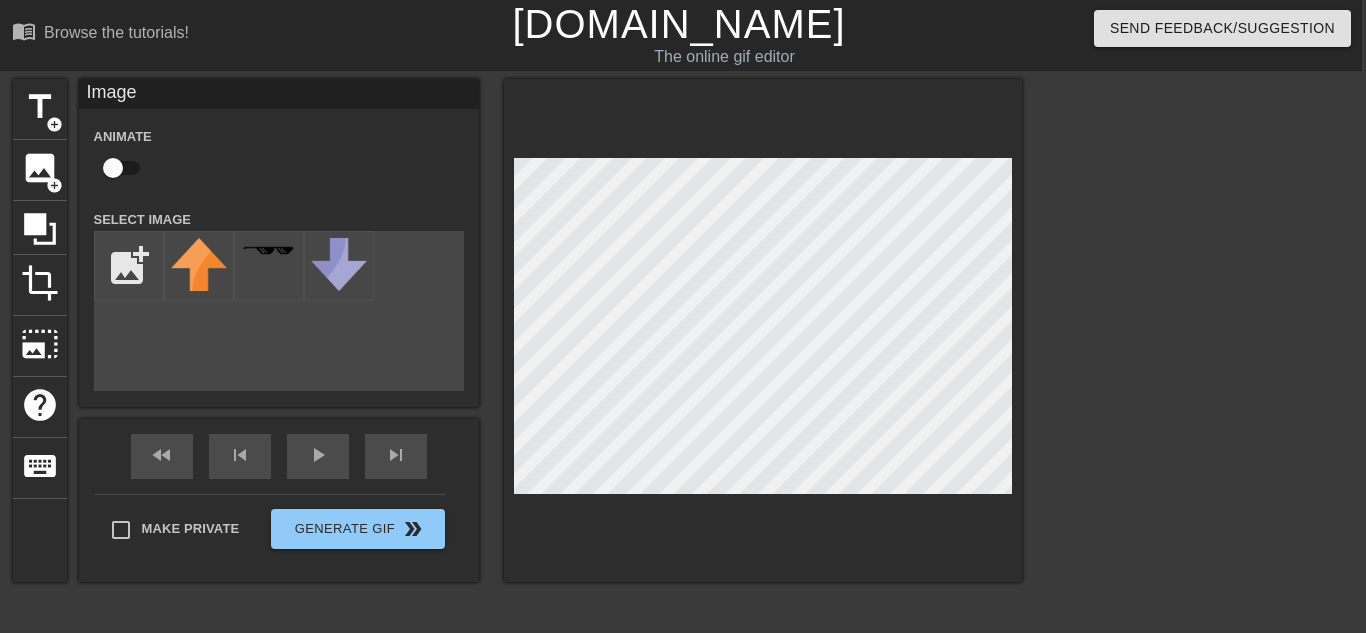 click on "title add_circle image add_circle crop photo_size_select_large help keyboard Image Animate Select Image add_photo_alternate fast_rewind skip_previous play_arrow skip_next Make Private Generate Gif double_arrow" at bounding box center [679, 379] 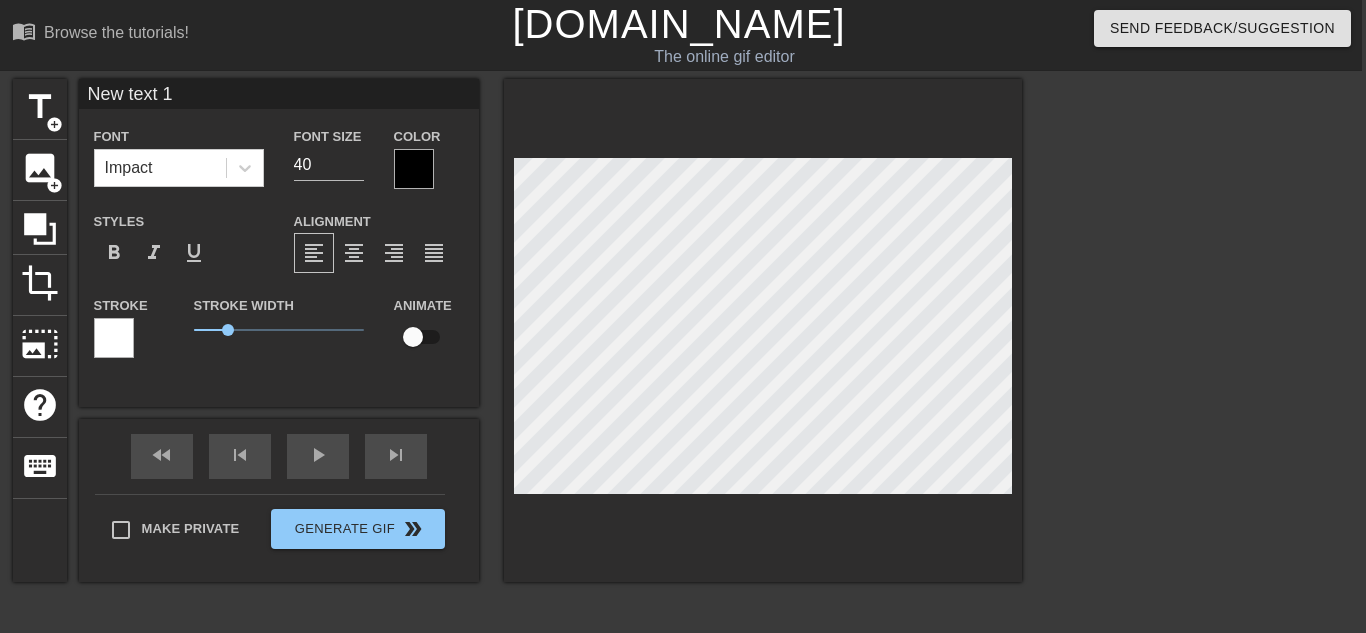 click on "title add_circle image add_circle crop photo_size_select_large help keyboard New text 1 Font Impact Font Size 40 Color Styles format_bold format_italic format_underline Alignment format_align_left format_align_center format_align_right format_align_justify Stroke Stroke Width 1 Animate fast_rewind skip_previous play_arrow skip_next Make Private Generate Gif double_arrow" at bounding box center [679, 379] 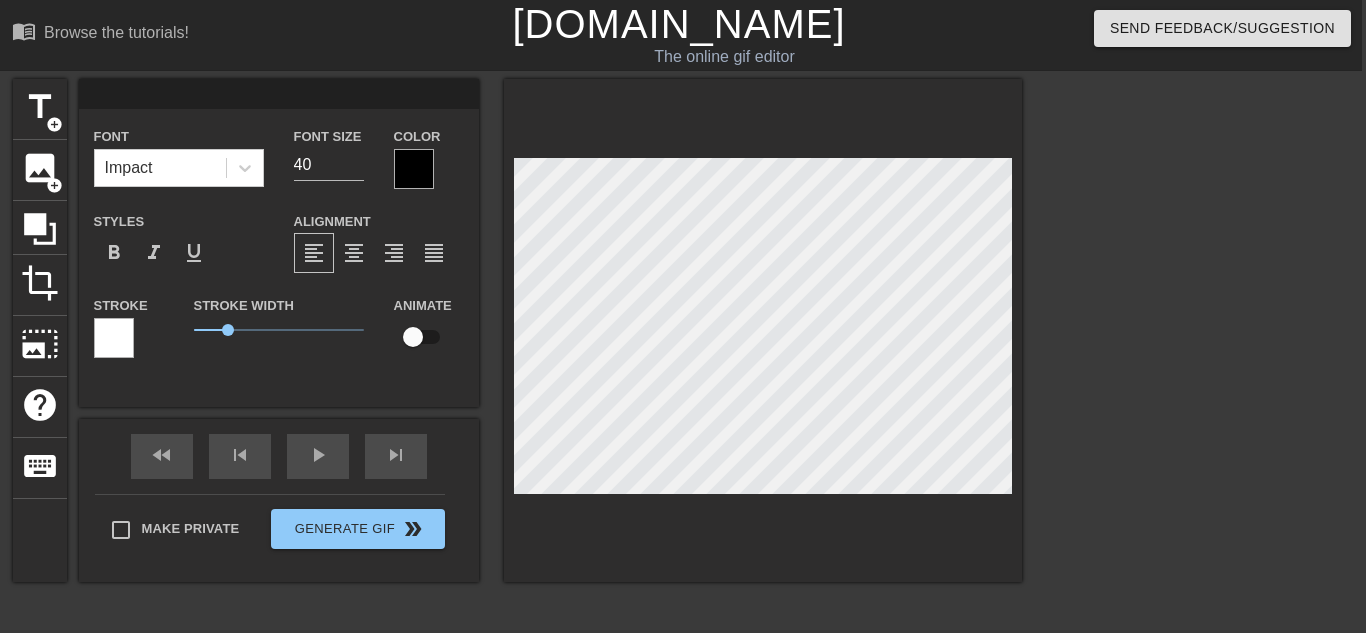 scroll, scrollTop: 0, scrollLeft: 0, axis: both 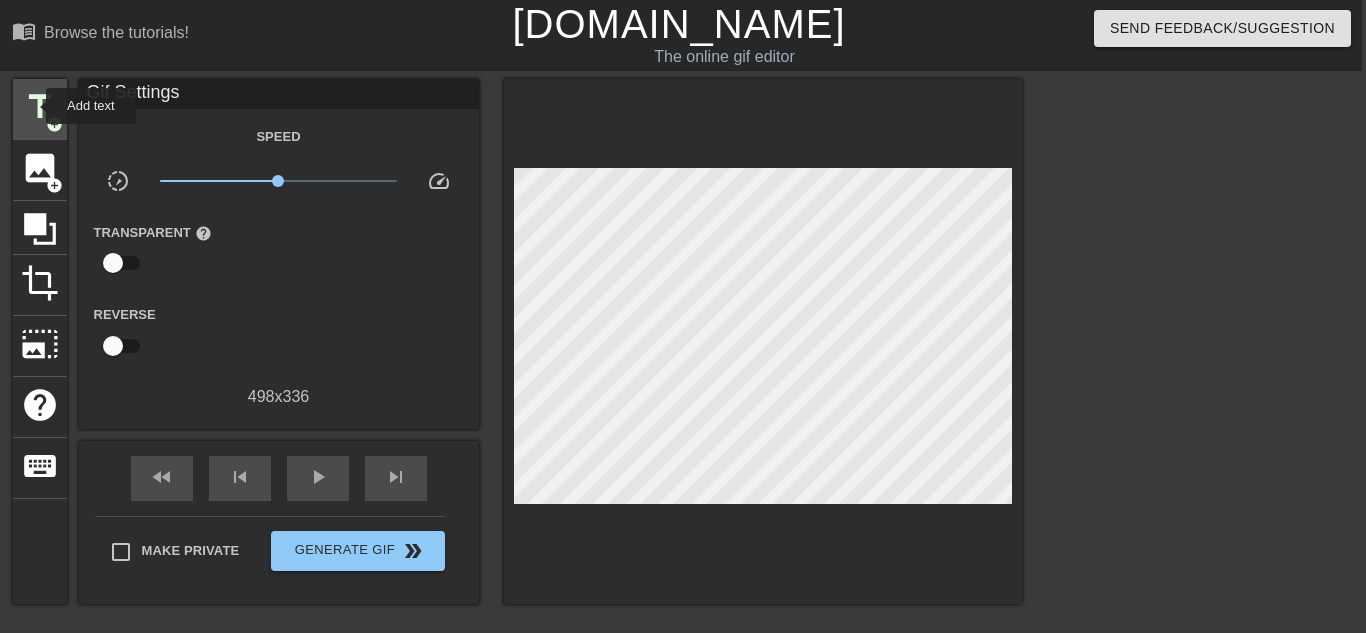 click on "title" at bounding box center (40, 107) 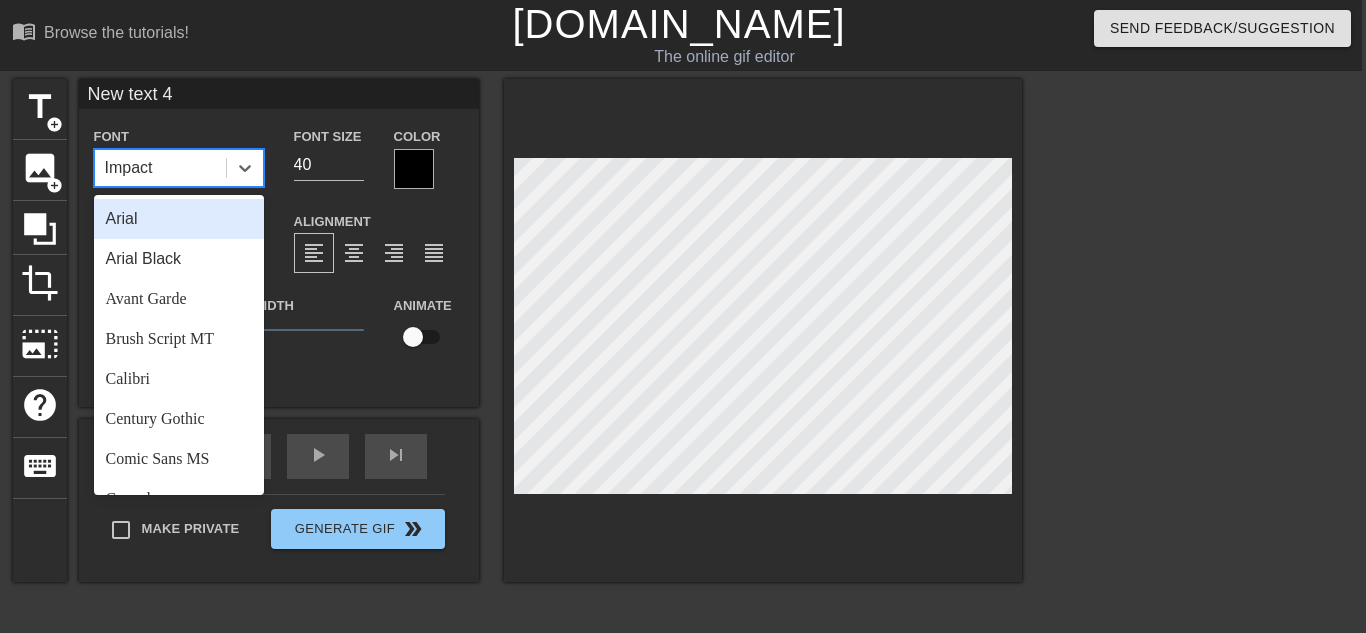 click on "Impact" at bounding box center [160, 168] 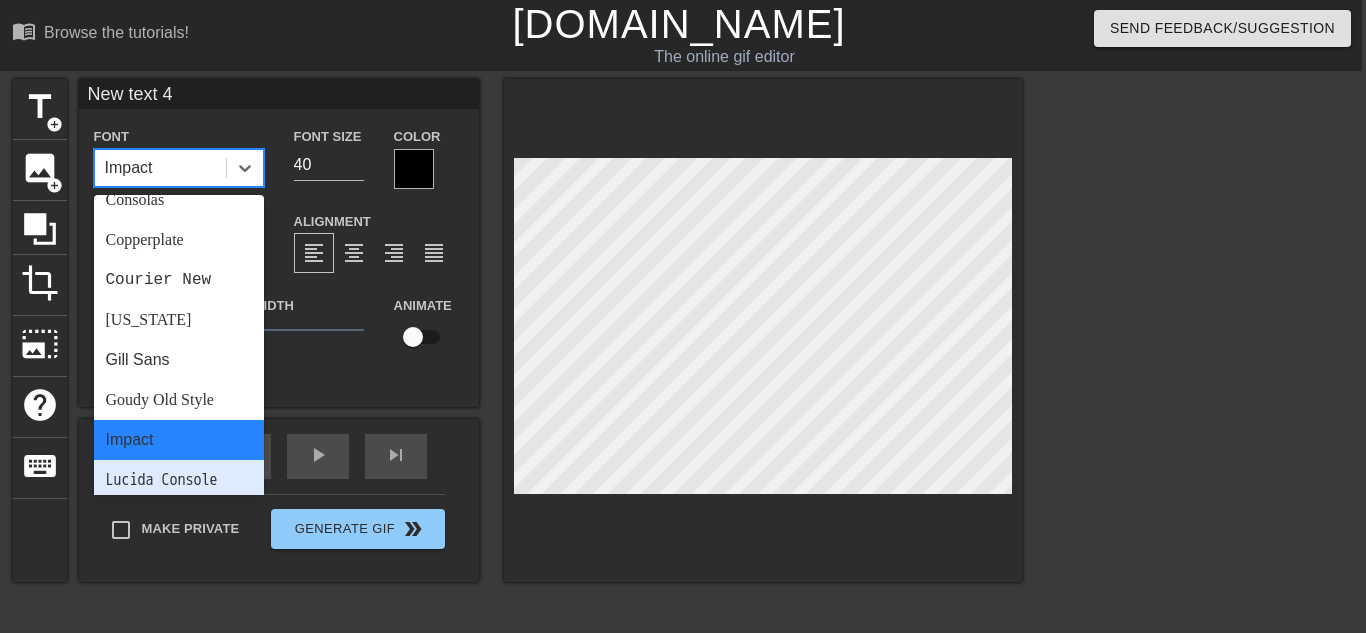scroll, scrollTop: 298, scrollLeft: 0, axis: vertical 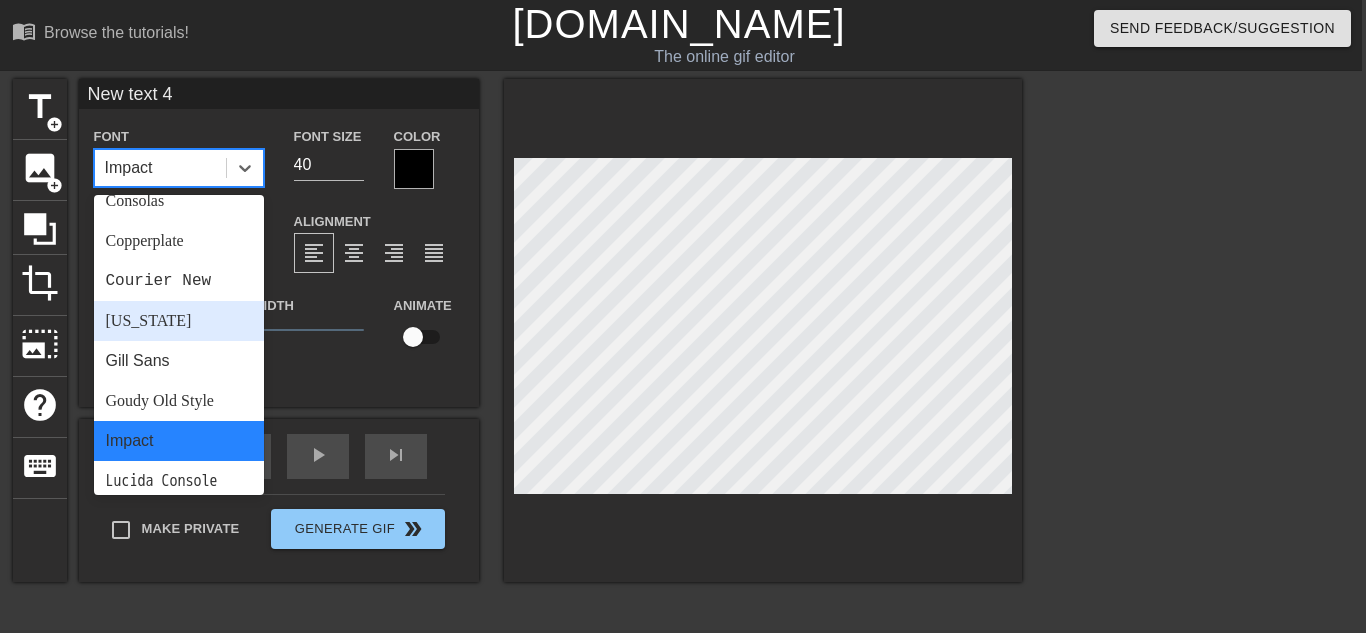 click on "[US_STATE]" at bounding box center (179, 321) 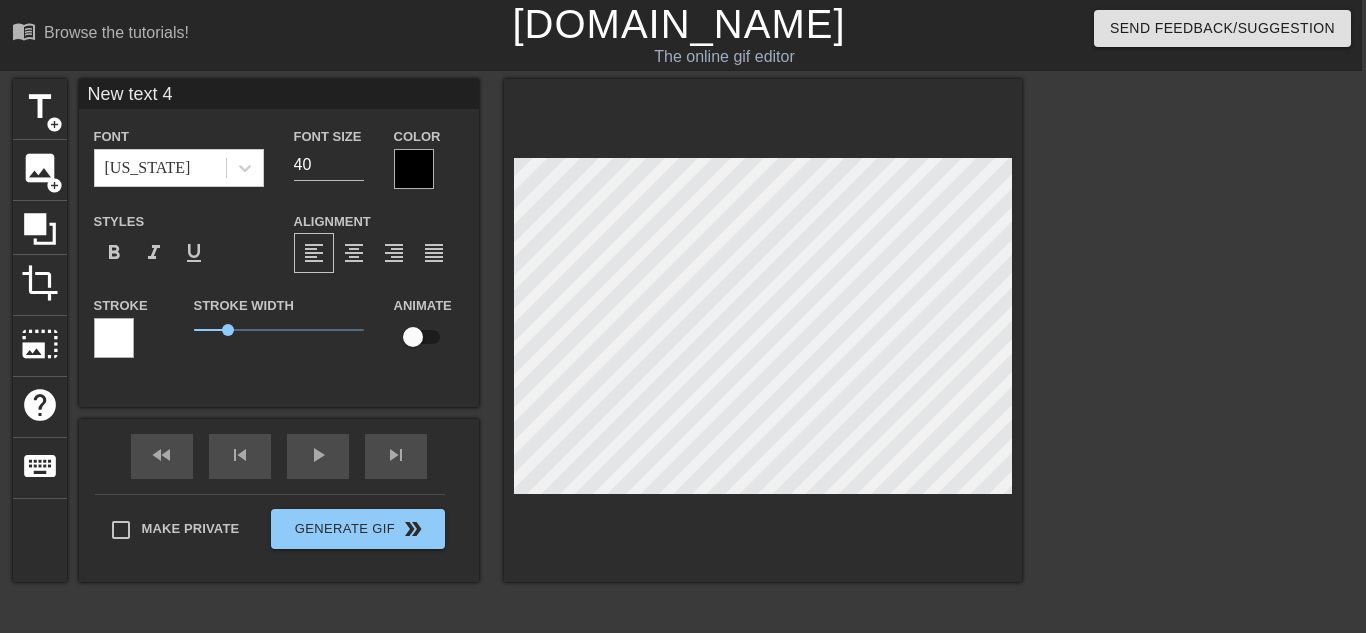 click on "title add_circle image add_circle crop photo_size_select_large help keyboard New text 4 Font Georgia Font Size 40 Color Styles format_bold format_italic format_underline Alignment format_align_left format_align_center format_align_right format_align_justify Stroke Stroke Width 1 Animate fast_rewind skip_previous play_arrow skip_next Make Private Generate Gif double_arrow" at bounding box center (679, 379) 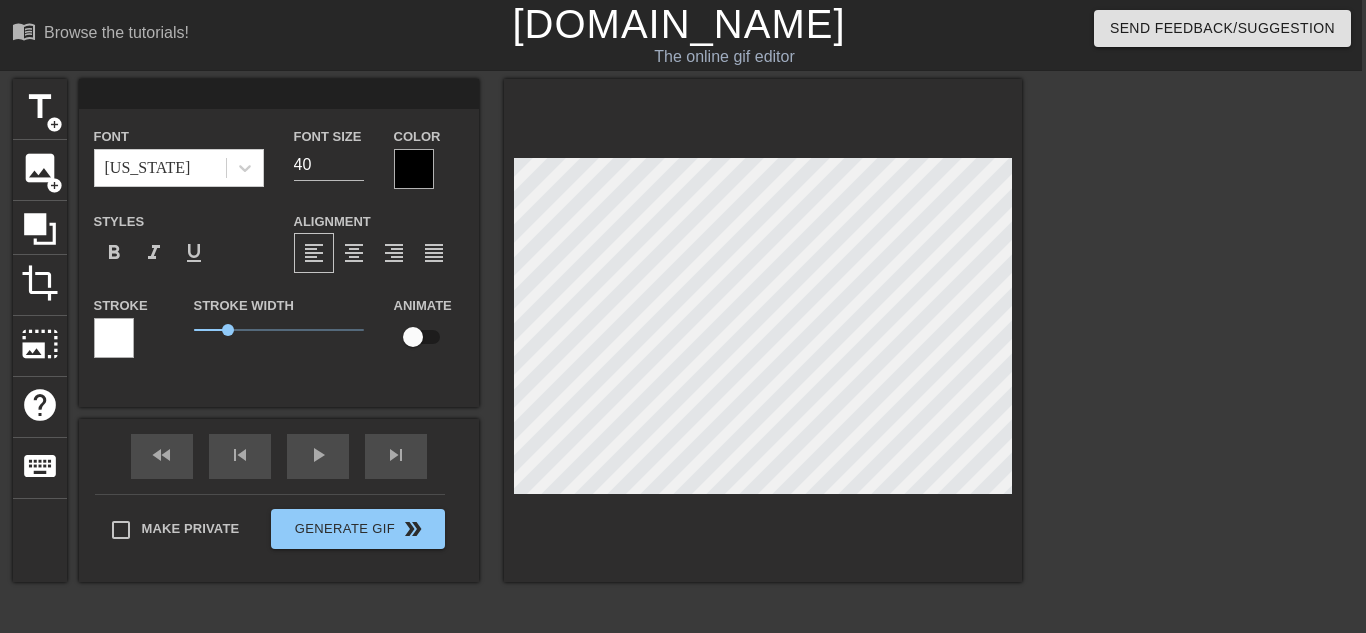 scroll, scrollTop: 0, scrollLeft: 0, axis: both 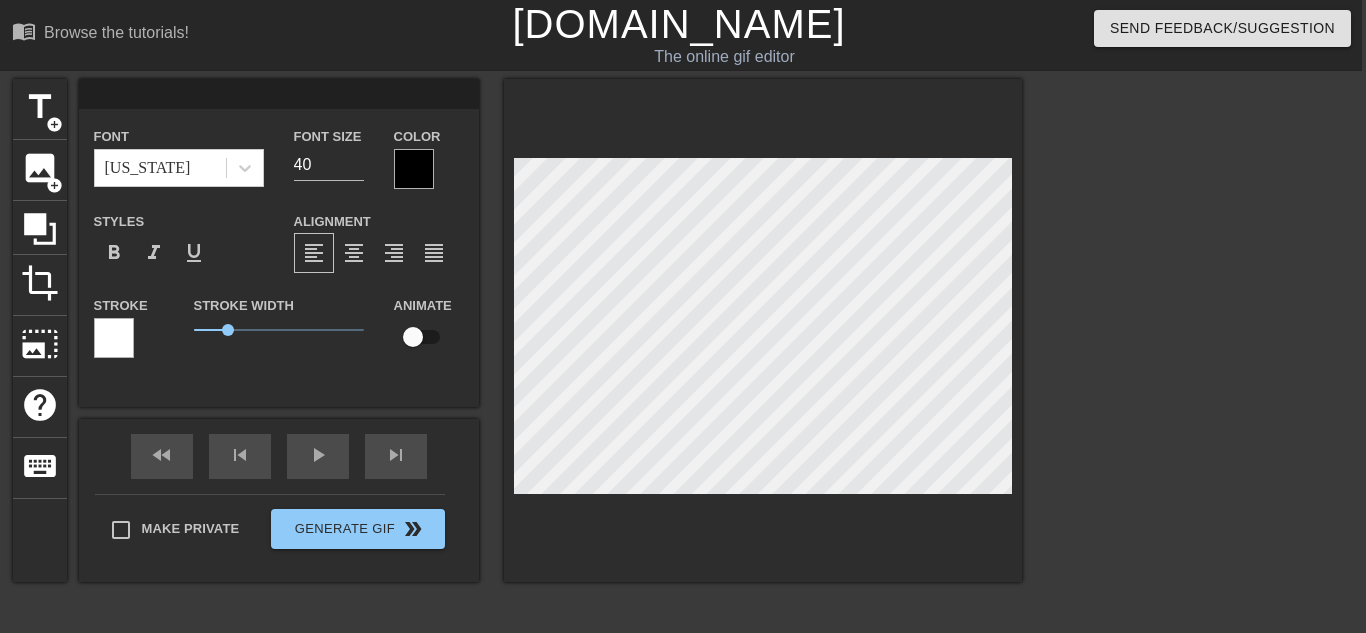 type on "Stu de Stevo" 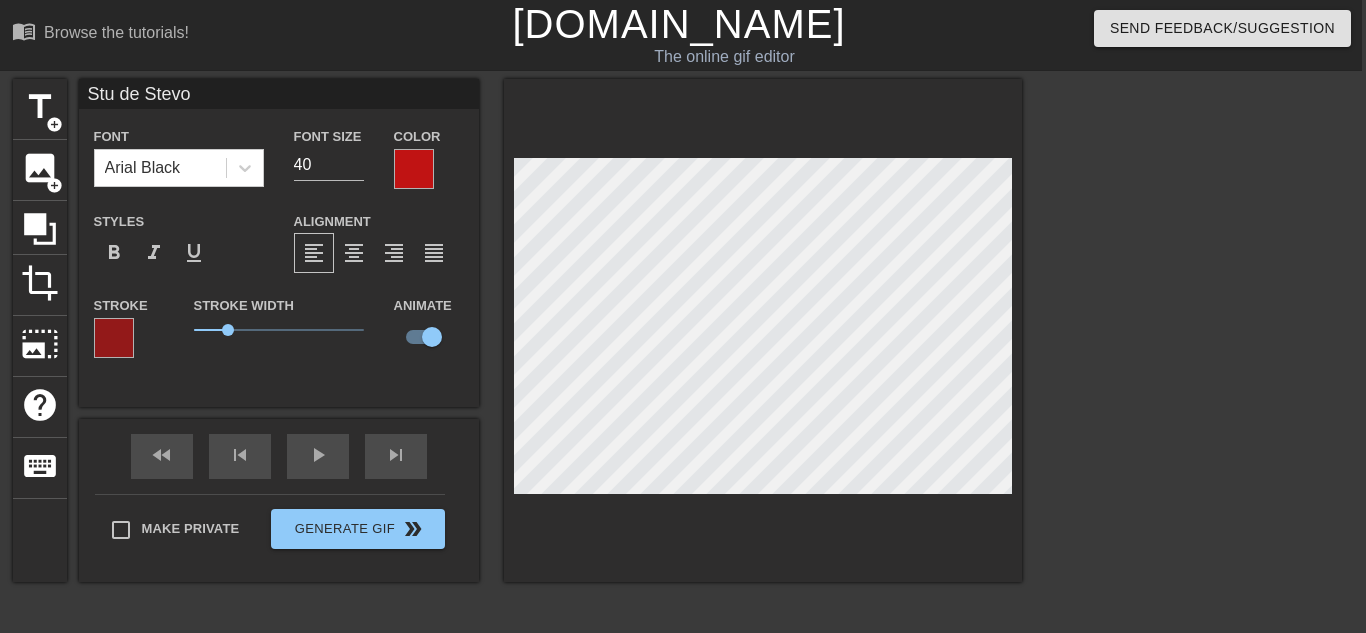 click at bounding box center [1196, 379] 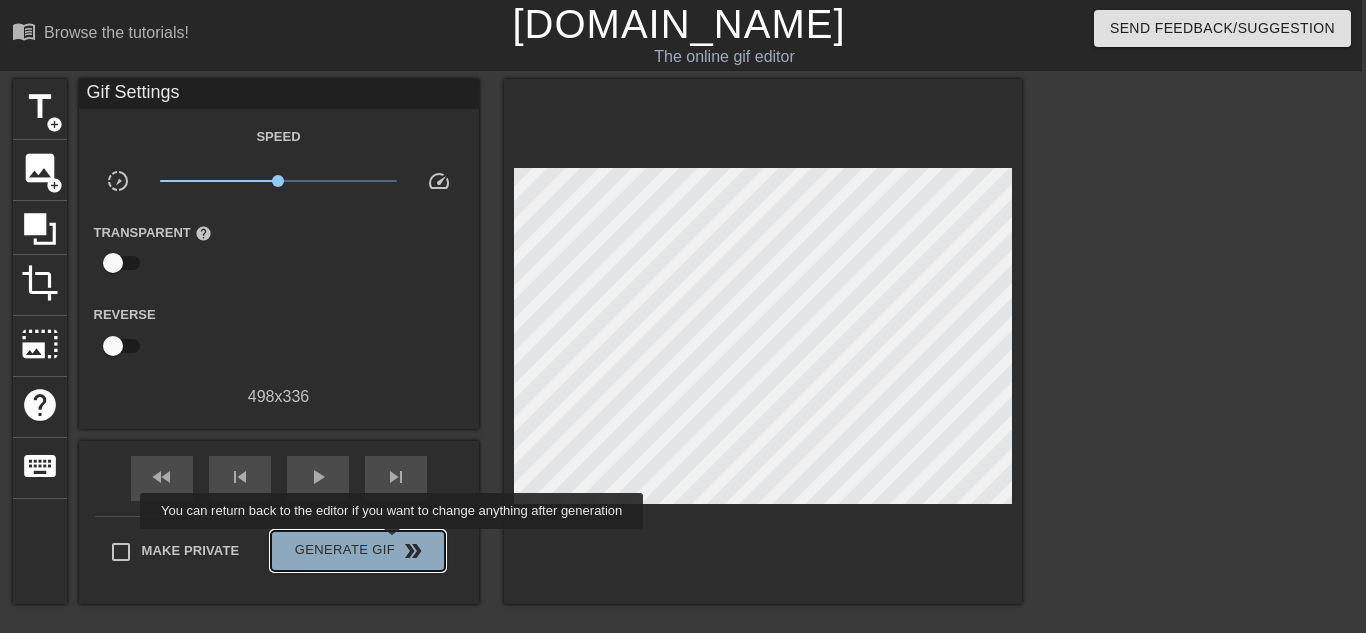 click on "Generate Gif double_arrow" at bounding box center [357, 551] 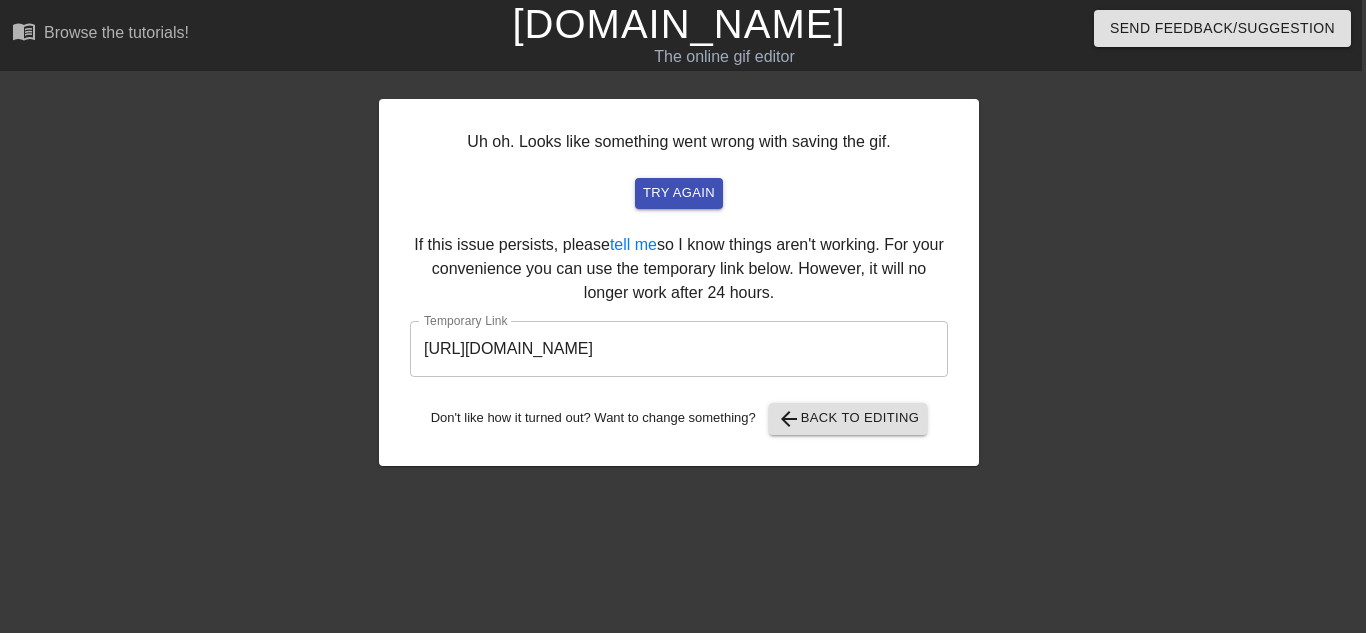 click on "https://www.gifntext.com/temp_generations/ukyl5LrD.gif" at bounding box center (679, 349) 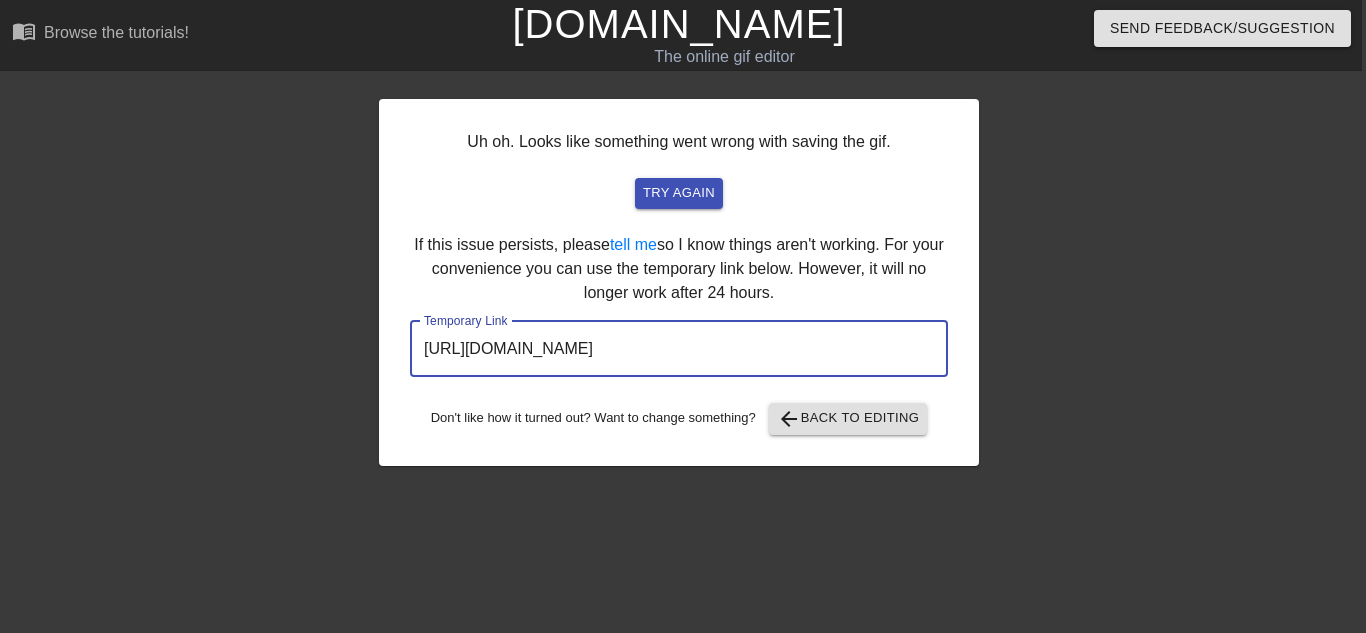 click on "https://www.gifntext.com/temp_generations/ukyl5LrD.gif" at bounding box center (679, 349) 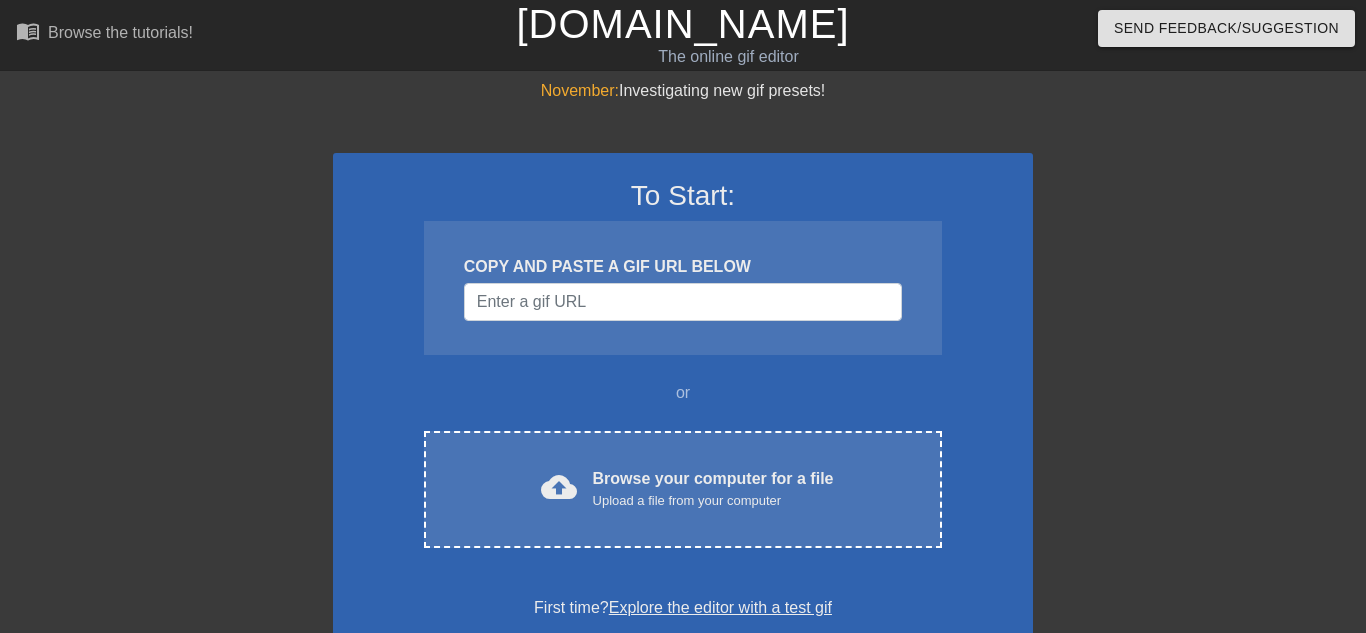 scroll, scrollTop: 0, scrollLeft: 0, axis: both 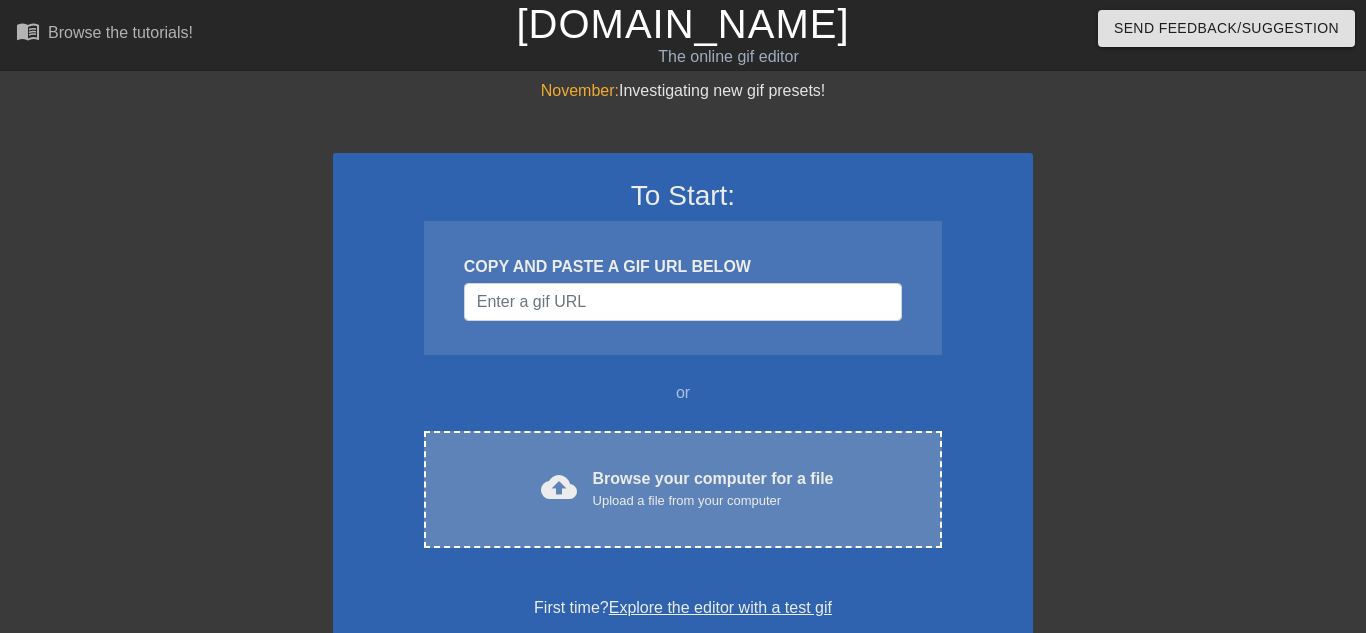 click on "cloud_upload Browse your computer for a file Upload a file from your computer Choose files" at bounding box center [683, 489] 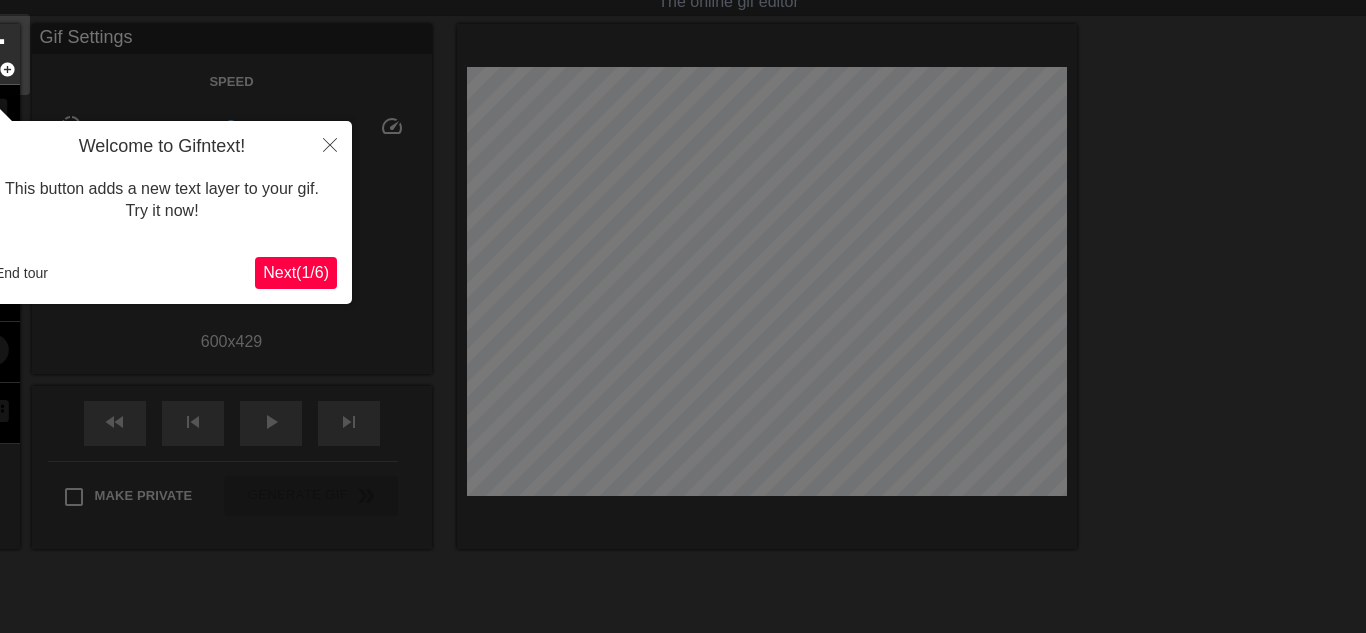 scroll, scrollTop: 49, scrollLeft: 0, axis: vertical 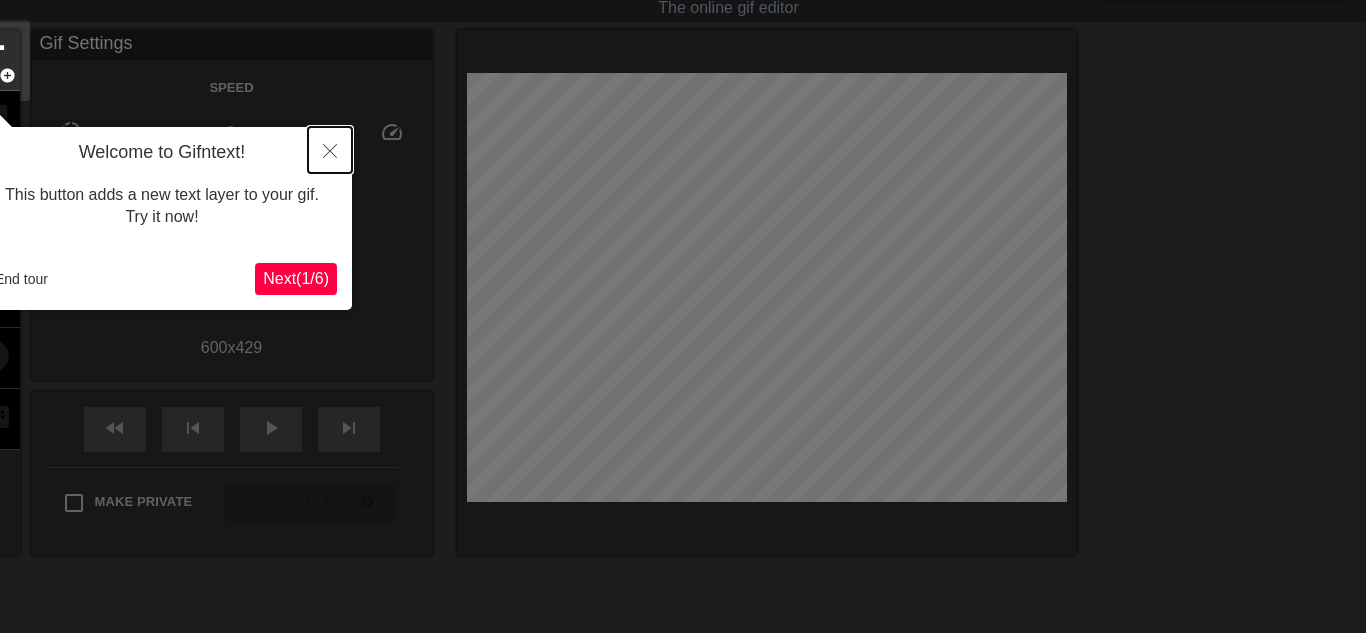 click 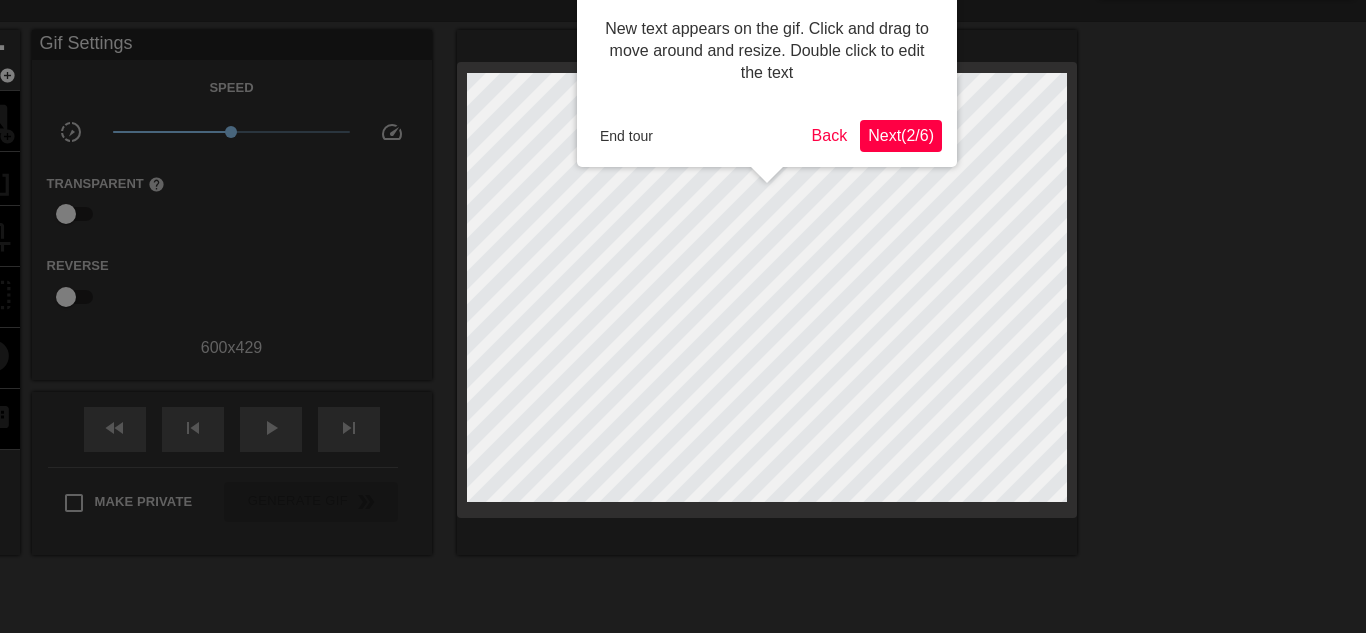 scroll, scrollTop: 0, scrollLeft: 0, axis: both 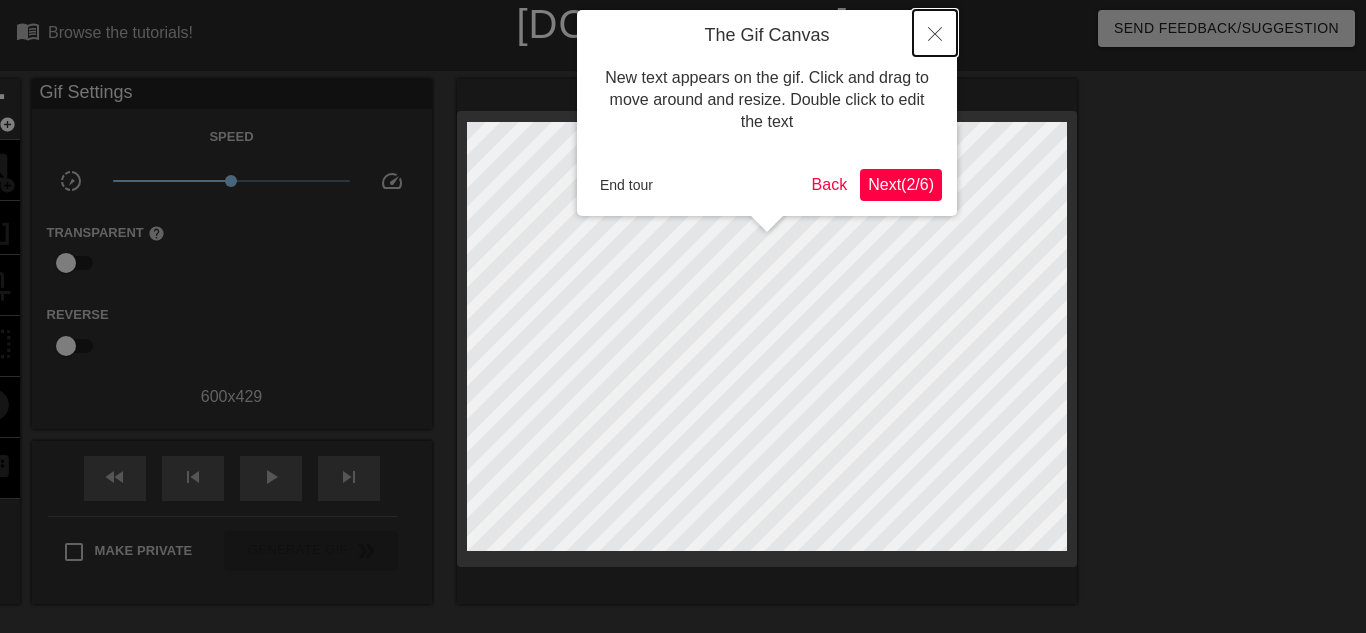 click at bounding box center [935, 33] 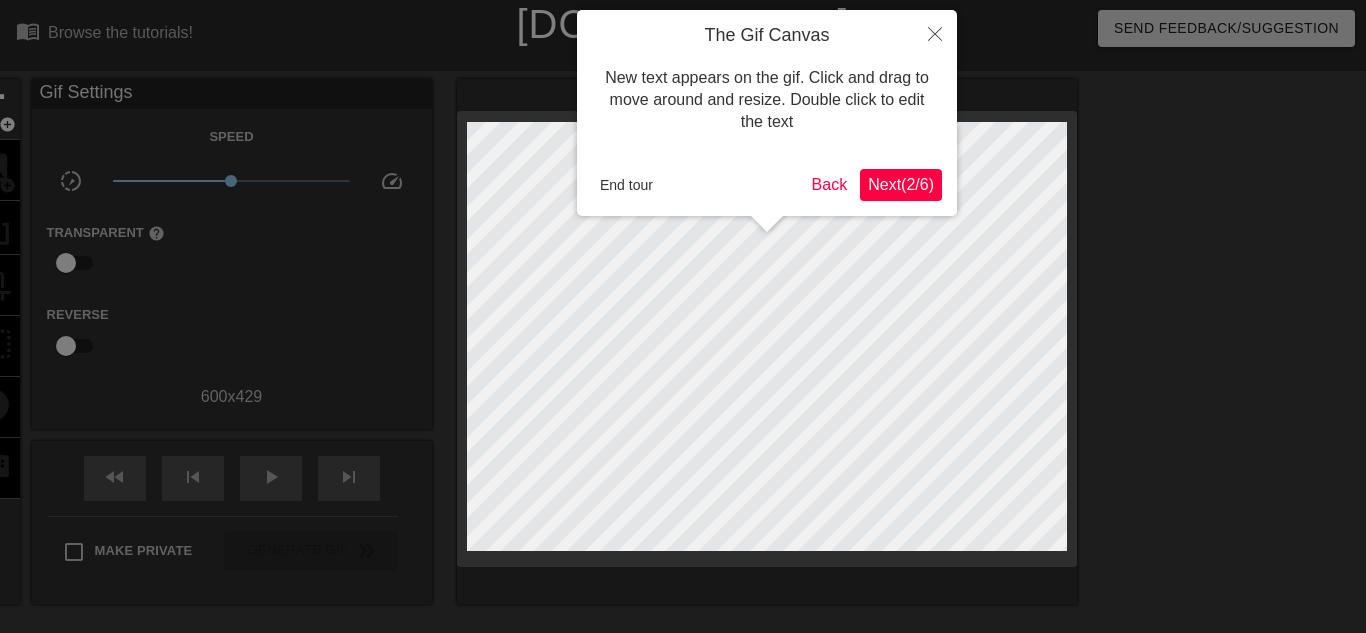 scroll, scrollTop: 49, scrollLeft: 0, axis: vertical 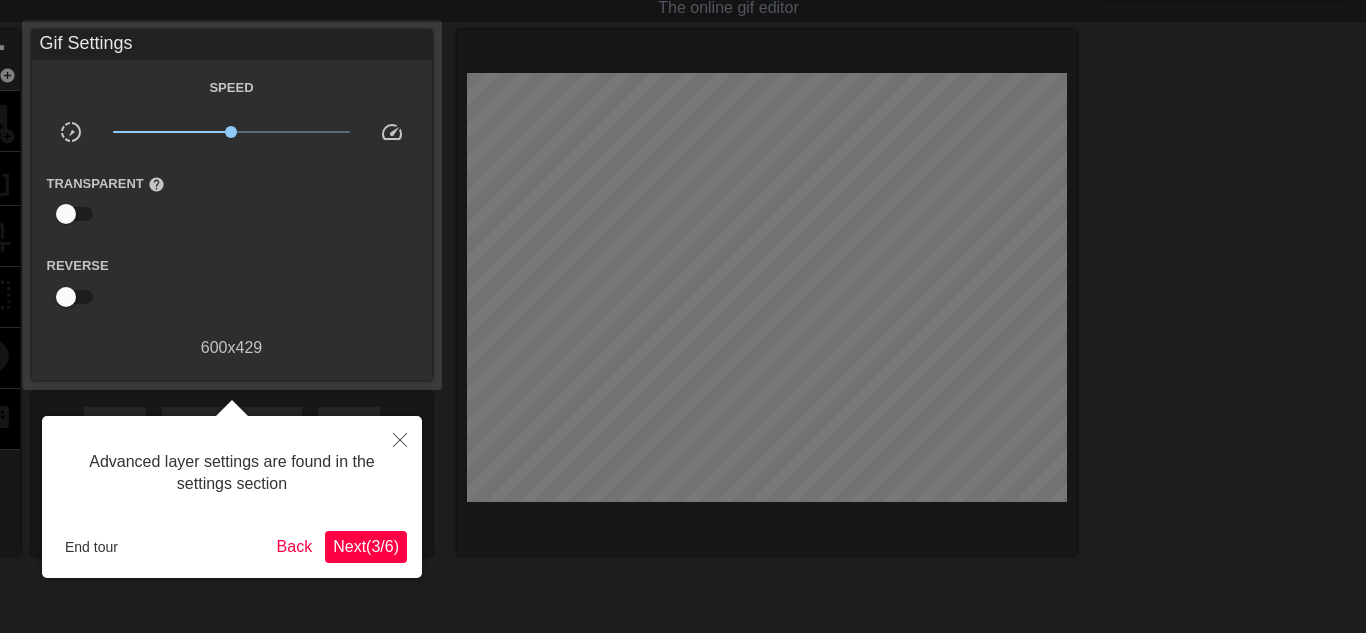 click on "Advanced layer settings are found in the settings section End tour Back Next  ( 3 / 6 )" at bounding box center (232, 497) 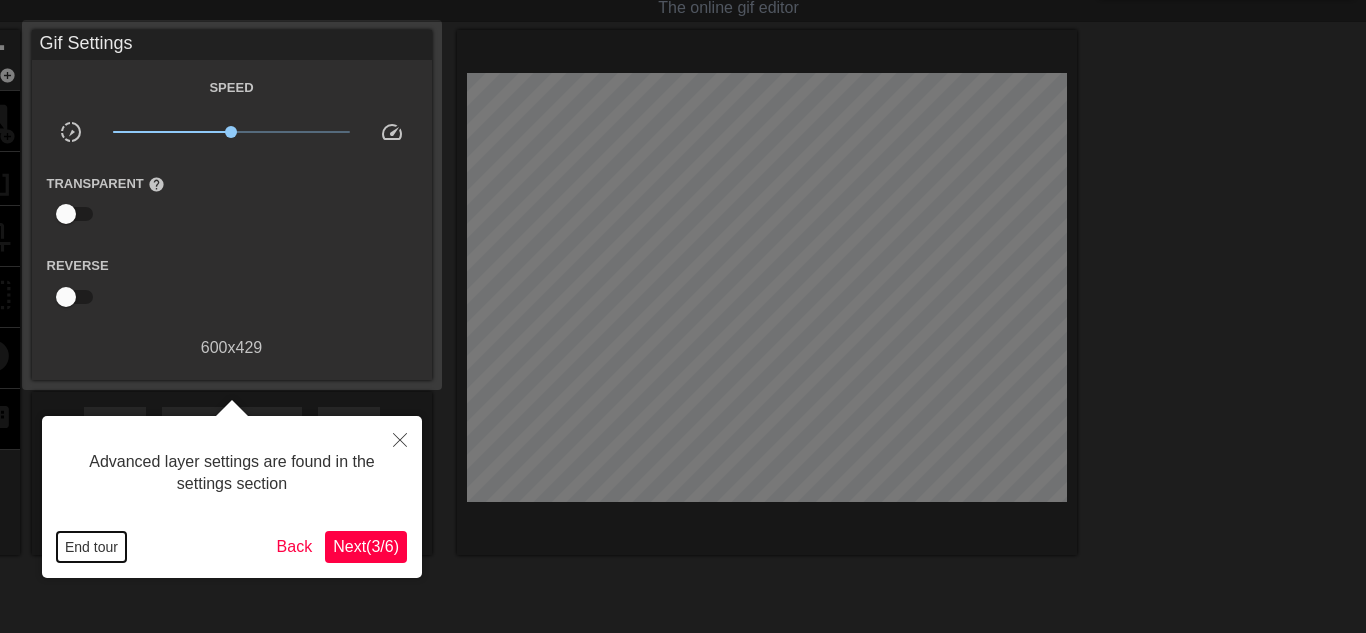 click on "End tour" at bounding box center (91, 547) 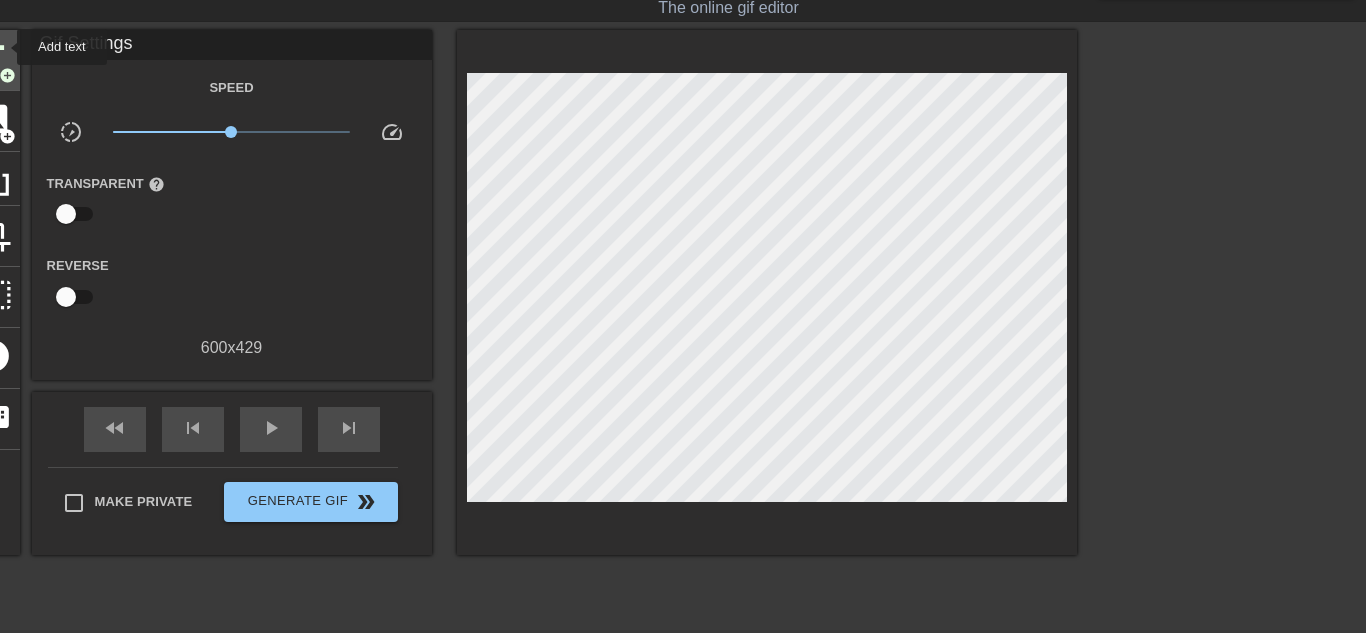 click on "title" at bounding box center [-7, 58] 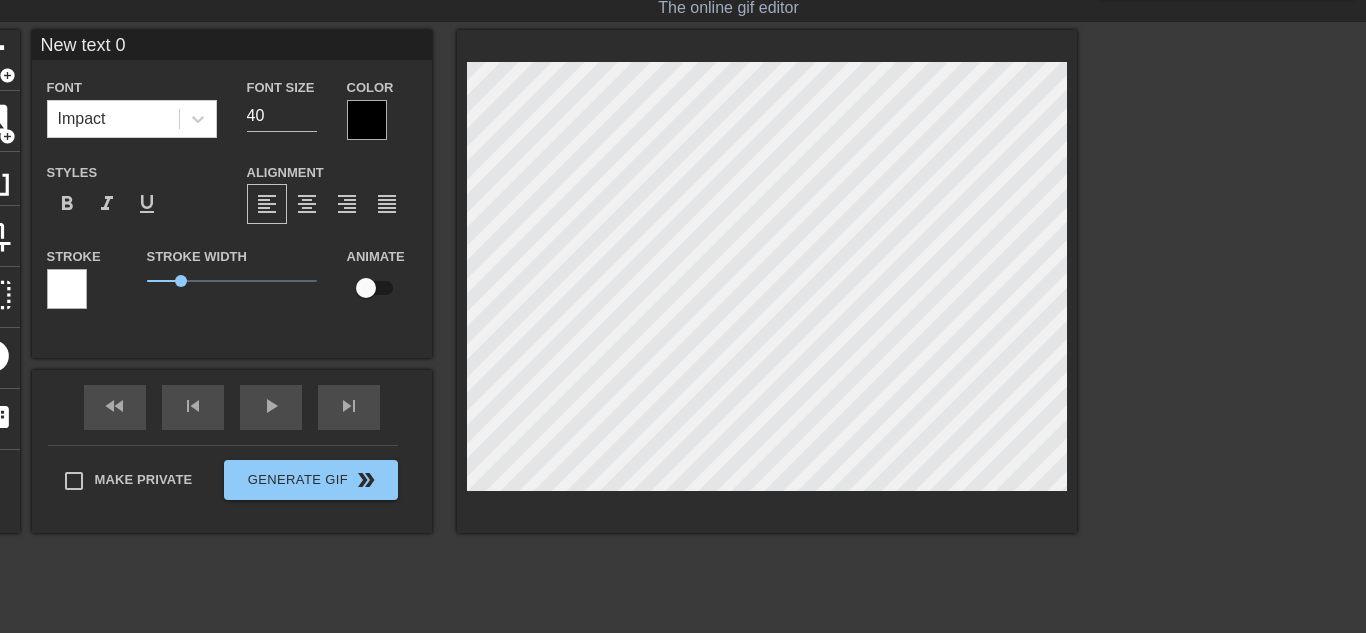 scroll, scrollTop: 0, scrollLeft: 4, axis: horizontal 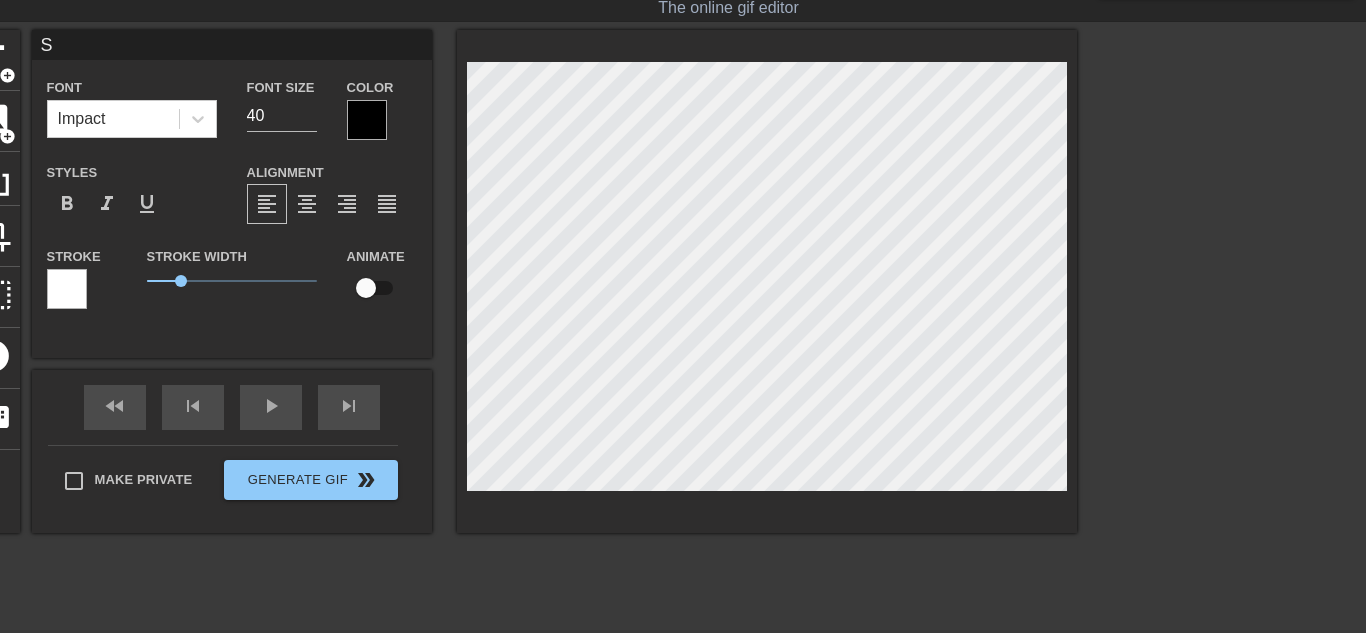type on "St" 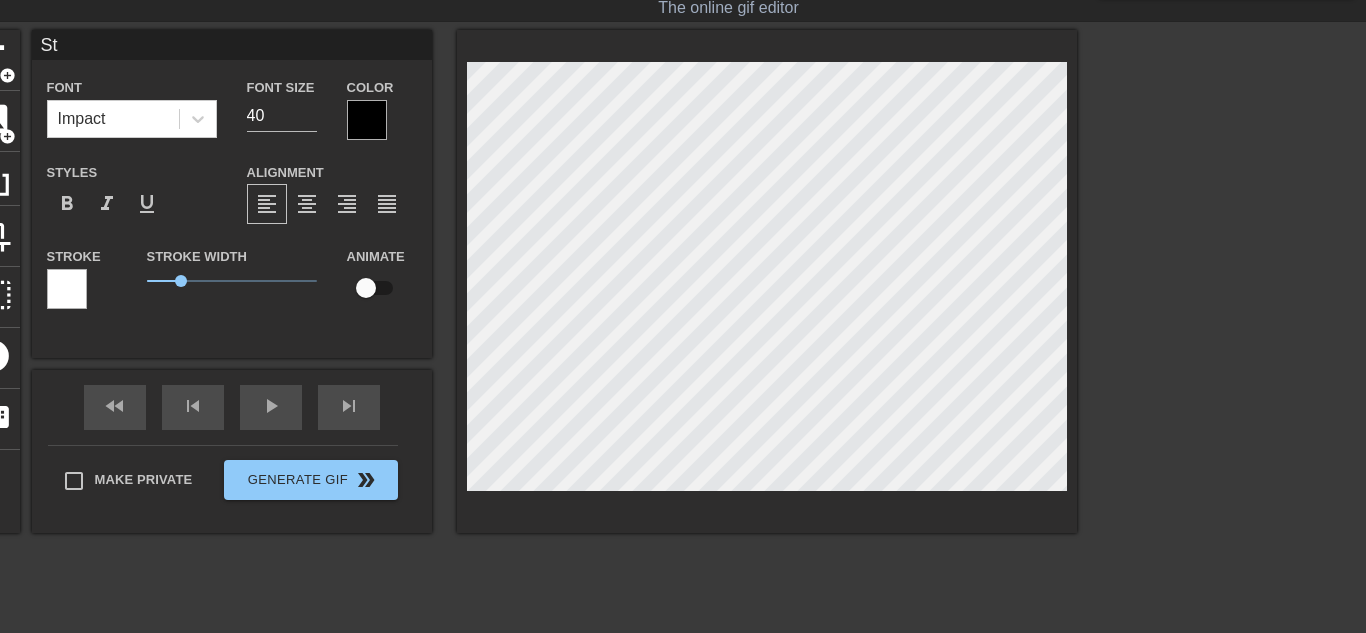 type on "Ste" 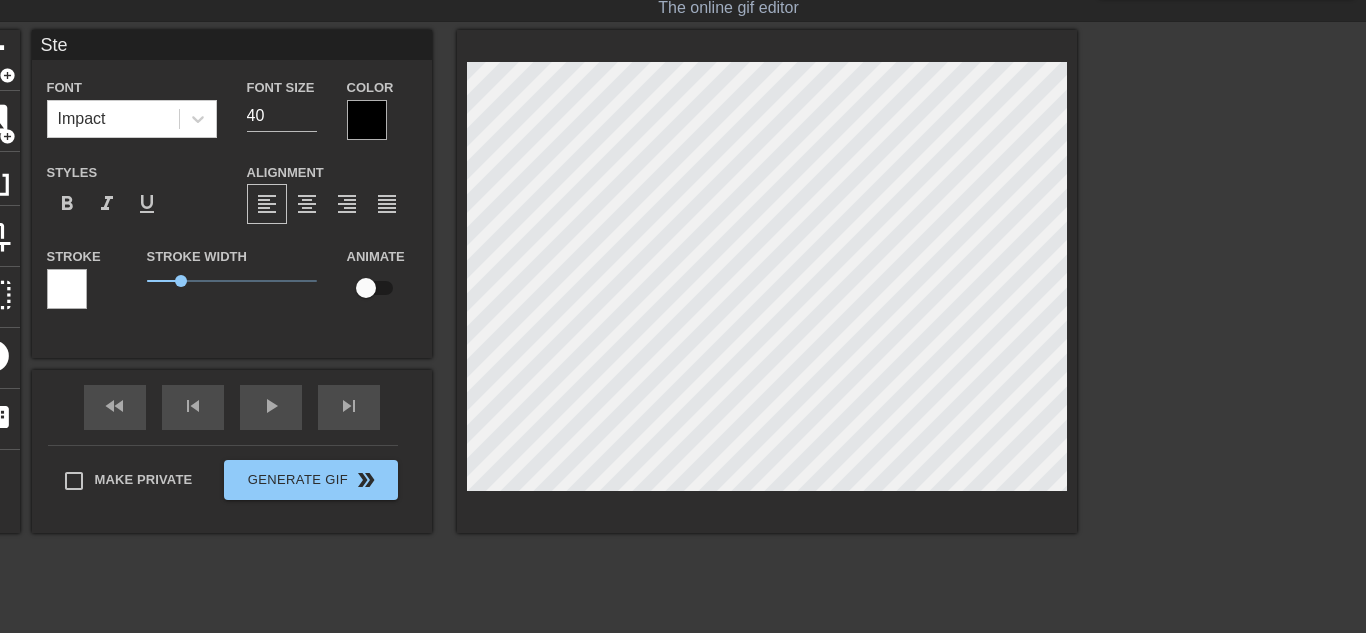 type on "Stev" 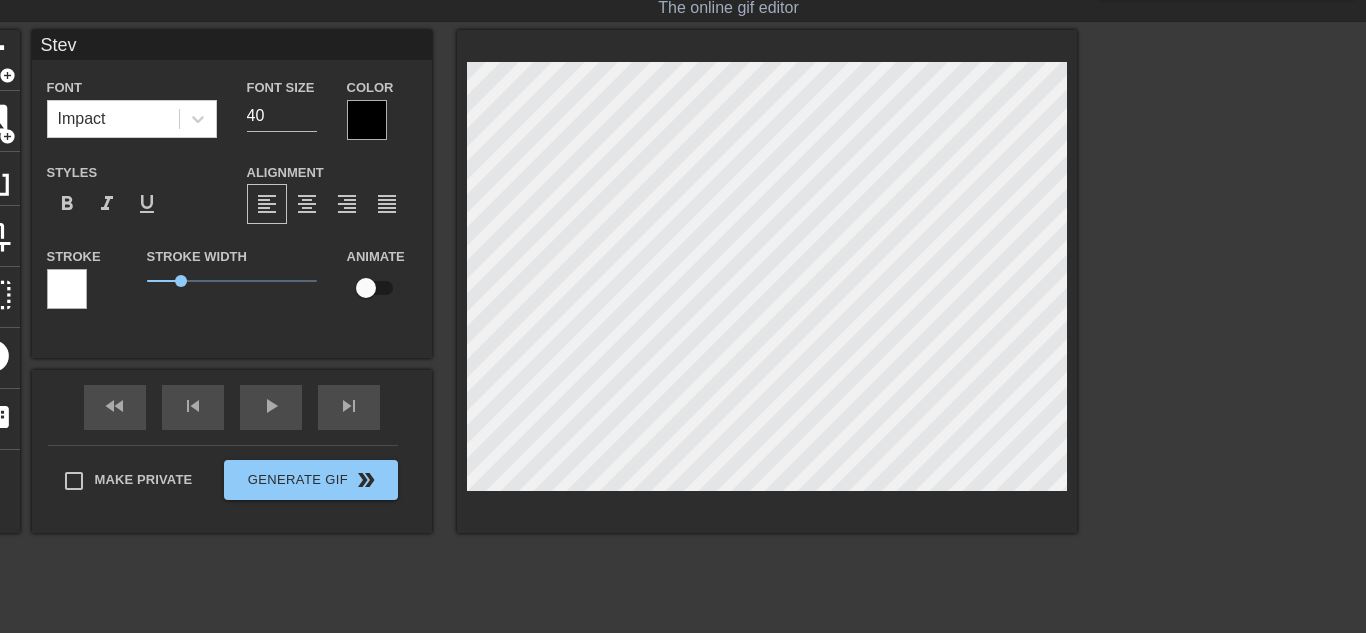type on "Stev" 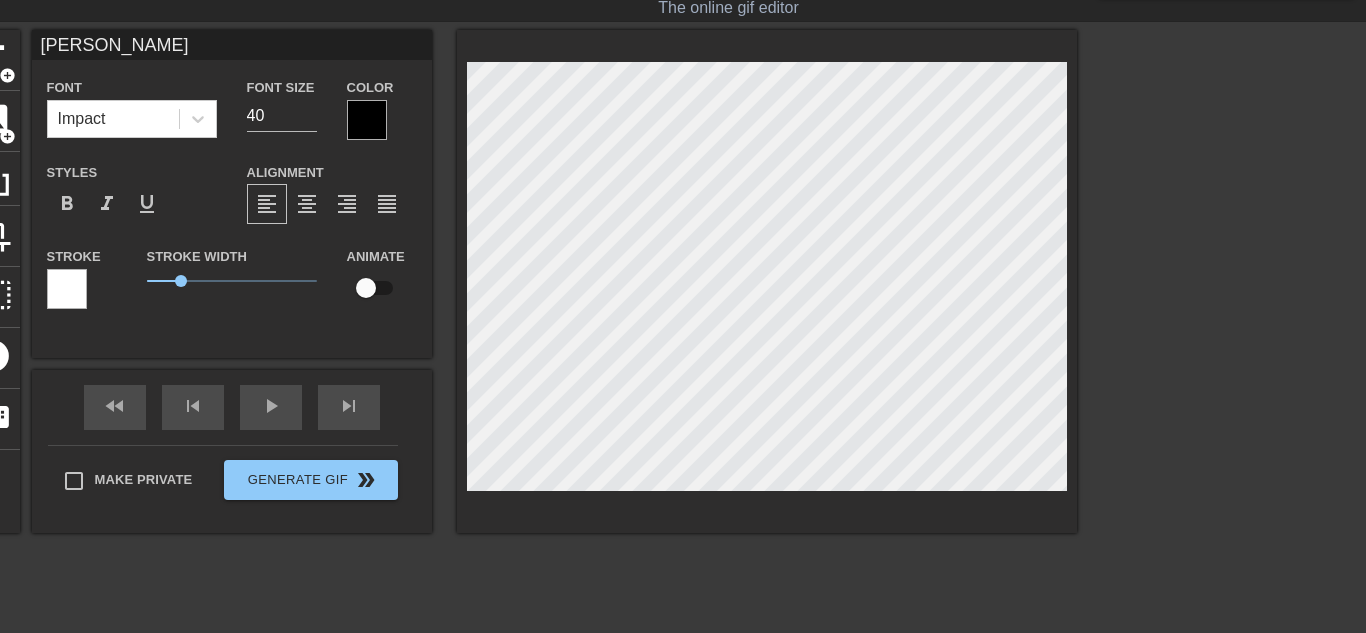 type on "[PERSON_NAME]" 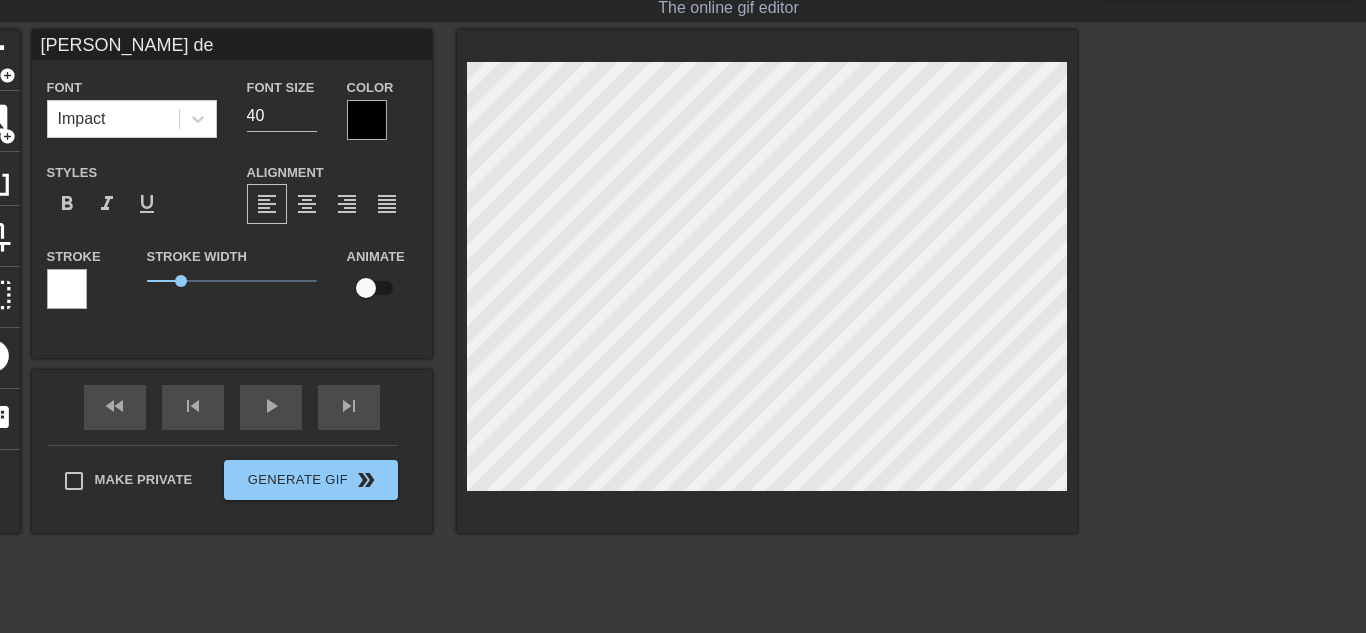 type on "[PERSON_NAME] de" 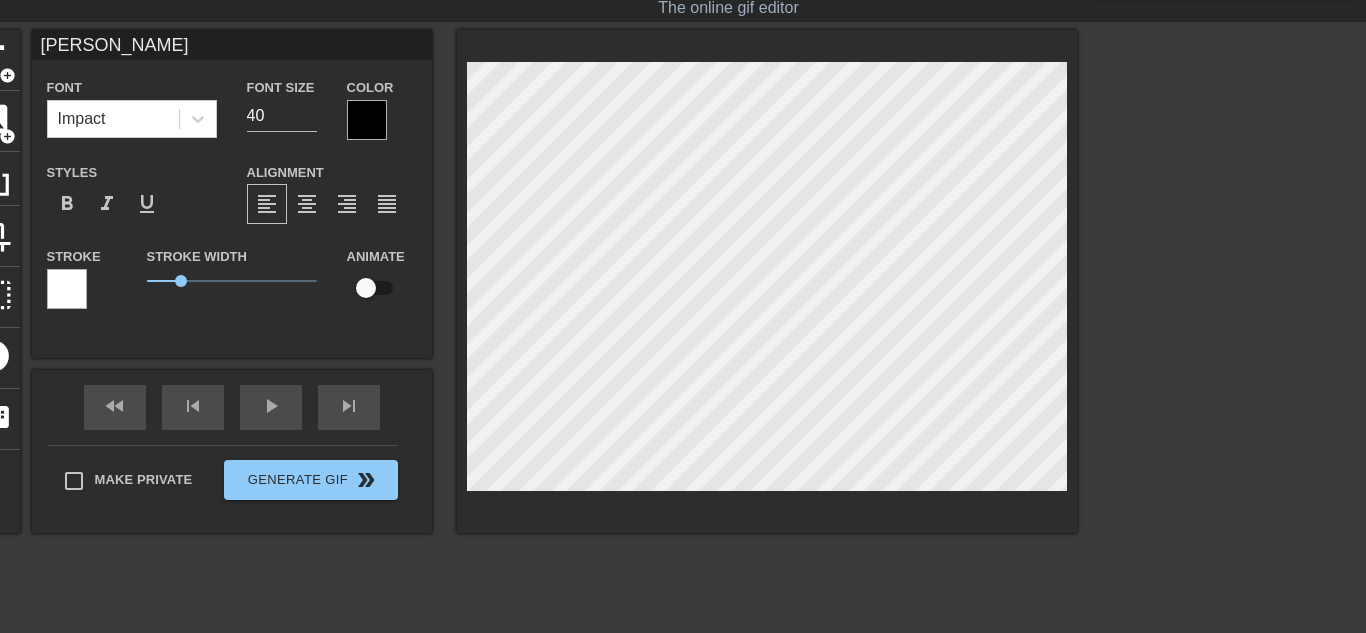 type on "[PERSON_NAME]" 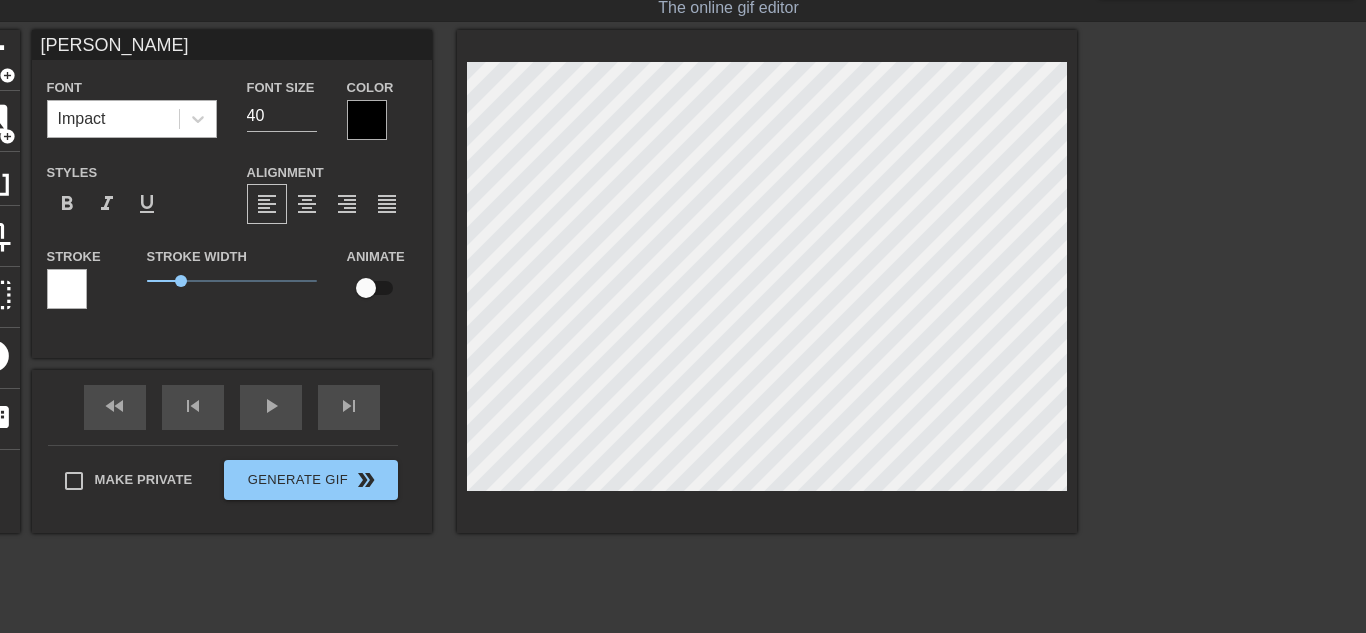 type on "[PERSON_NAME]" 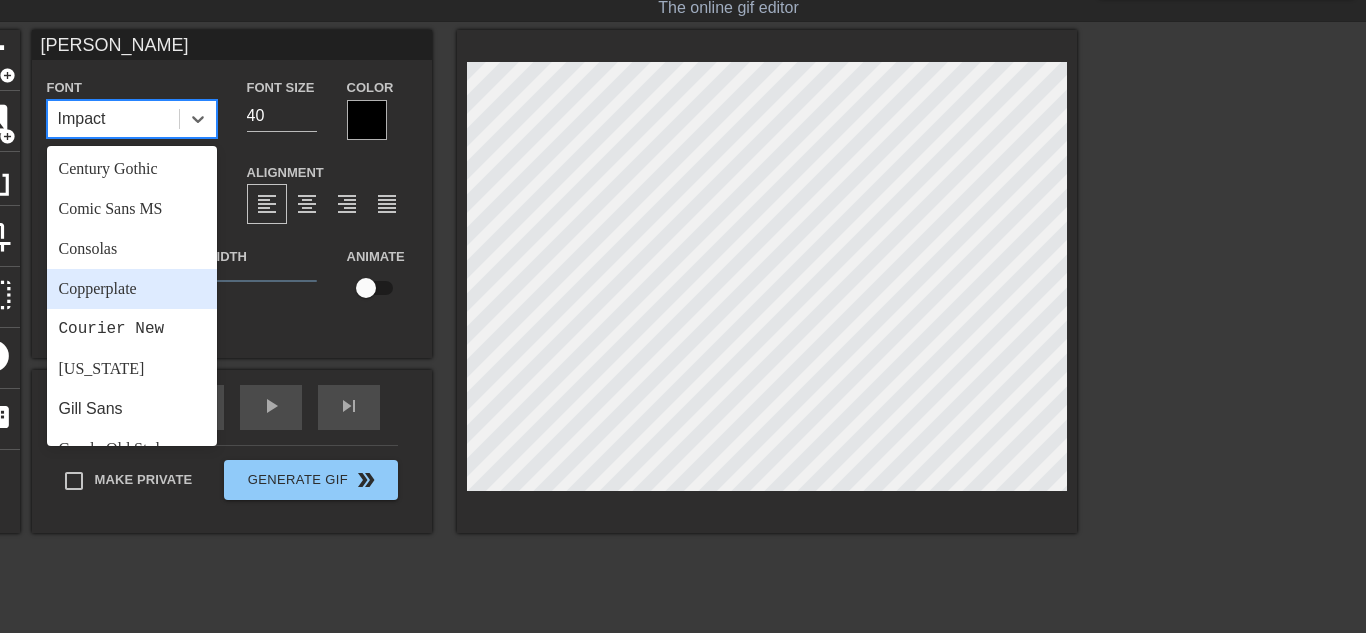 scroll, scrollTop: 199, scrollLeft: 0, axis: vertical 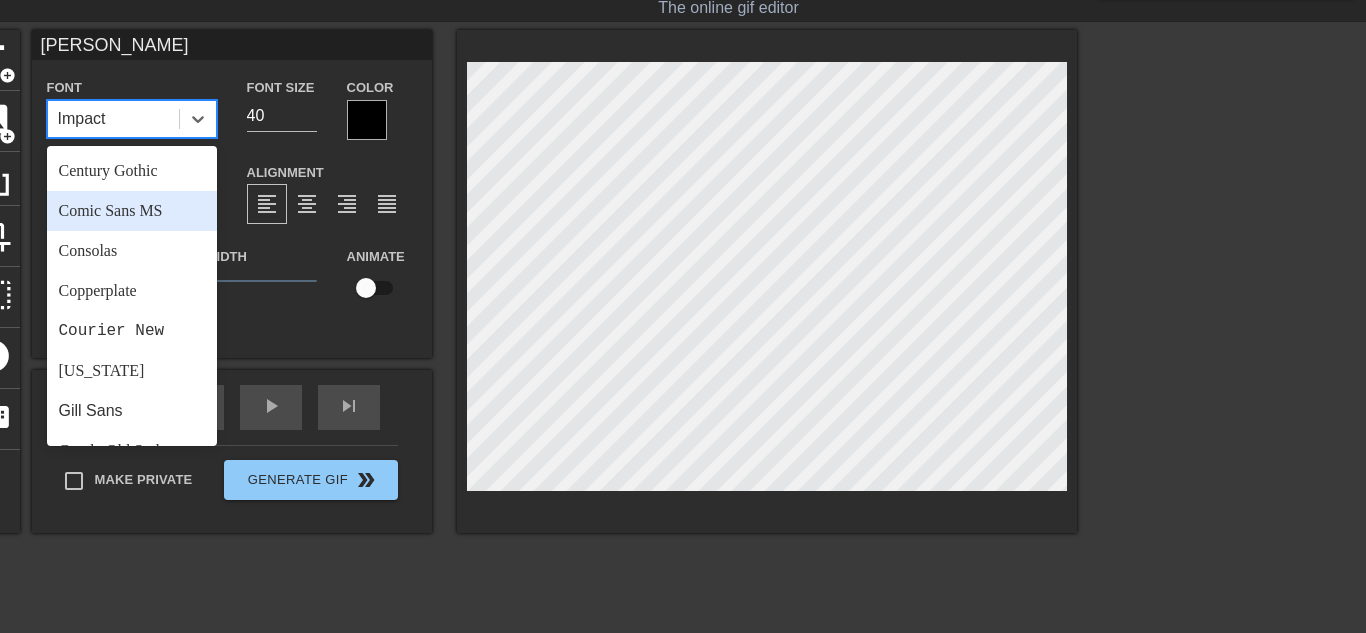 click on "Comic Sans MS" at bounding box center [132, 211] 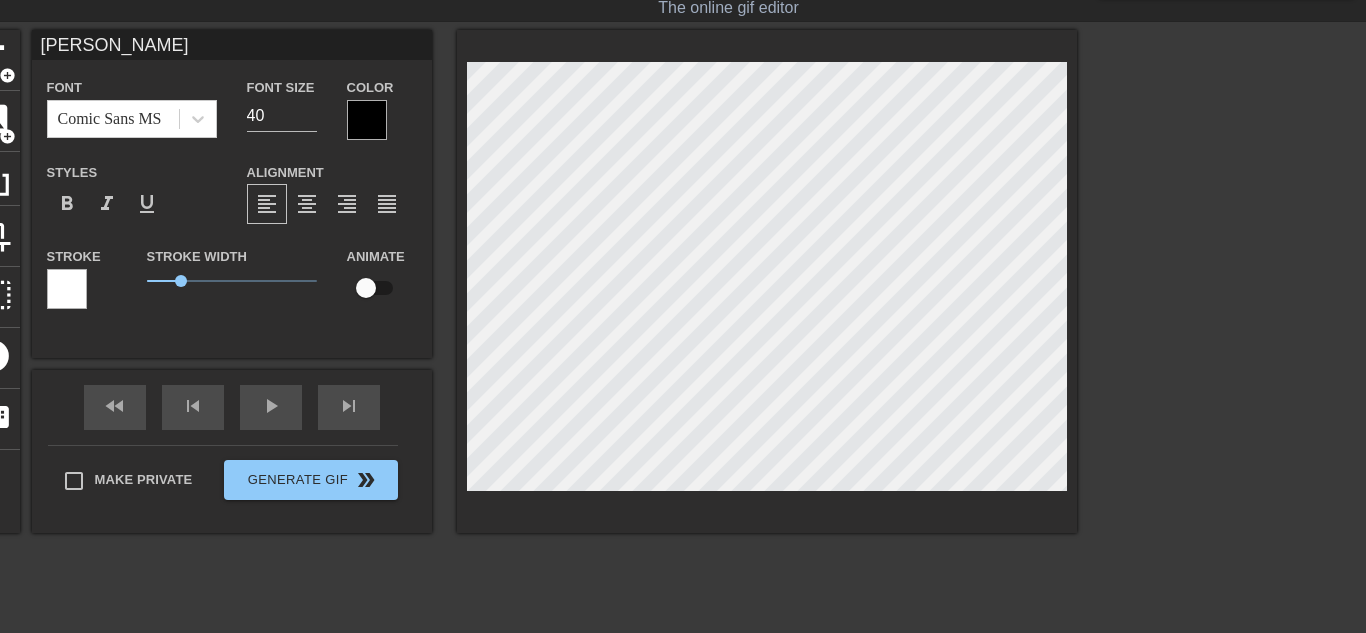 click at bounding box center [367, 120] 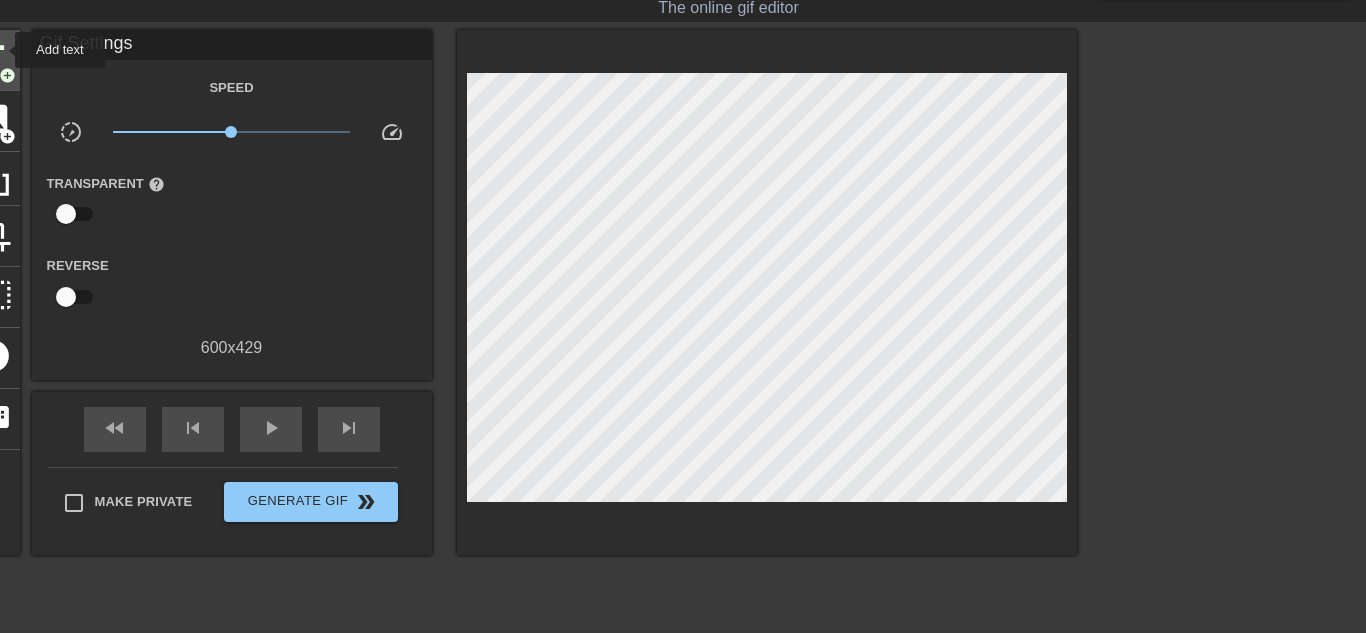 click on "title" at bounding box center [-7, 58] 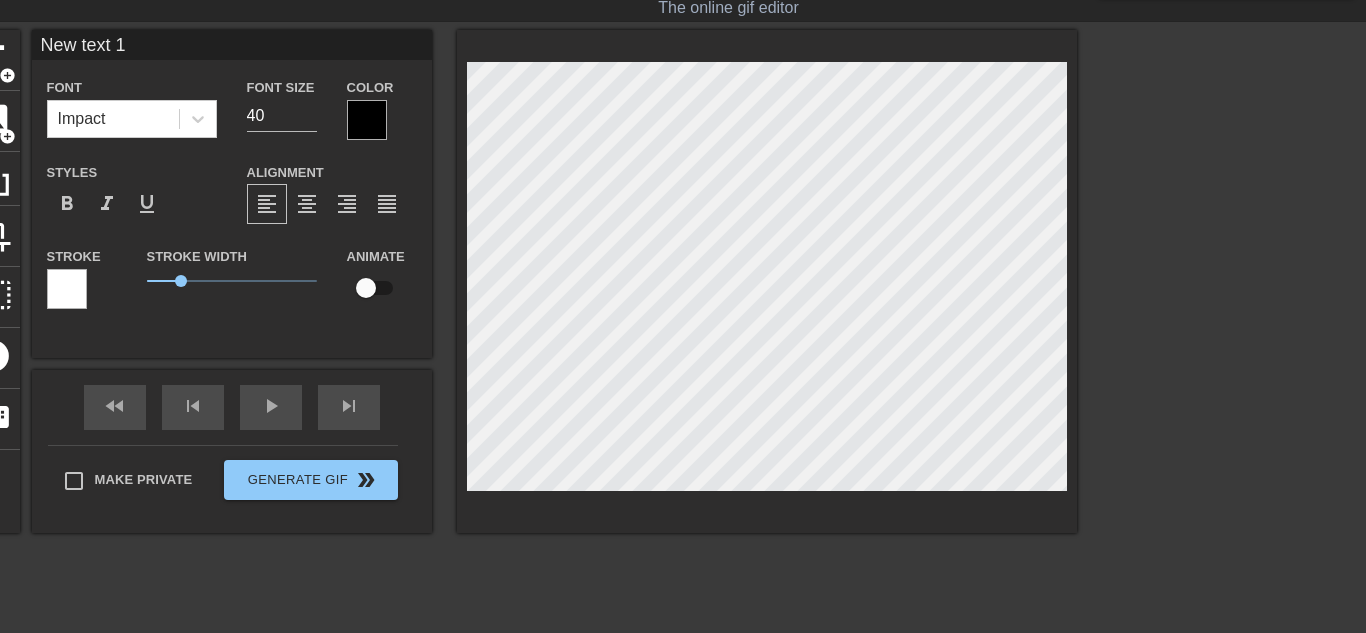 click at bounding box center (67, 289) 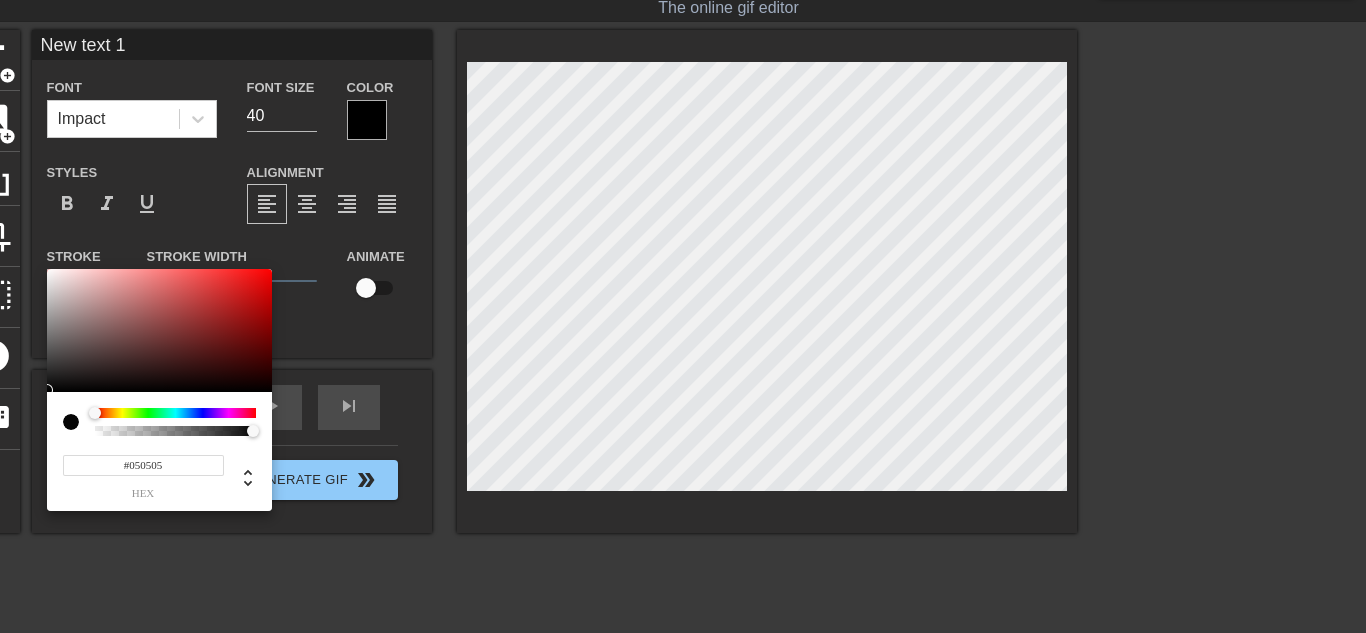 type on "#000000" 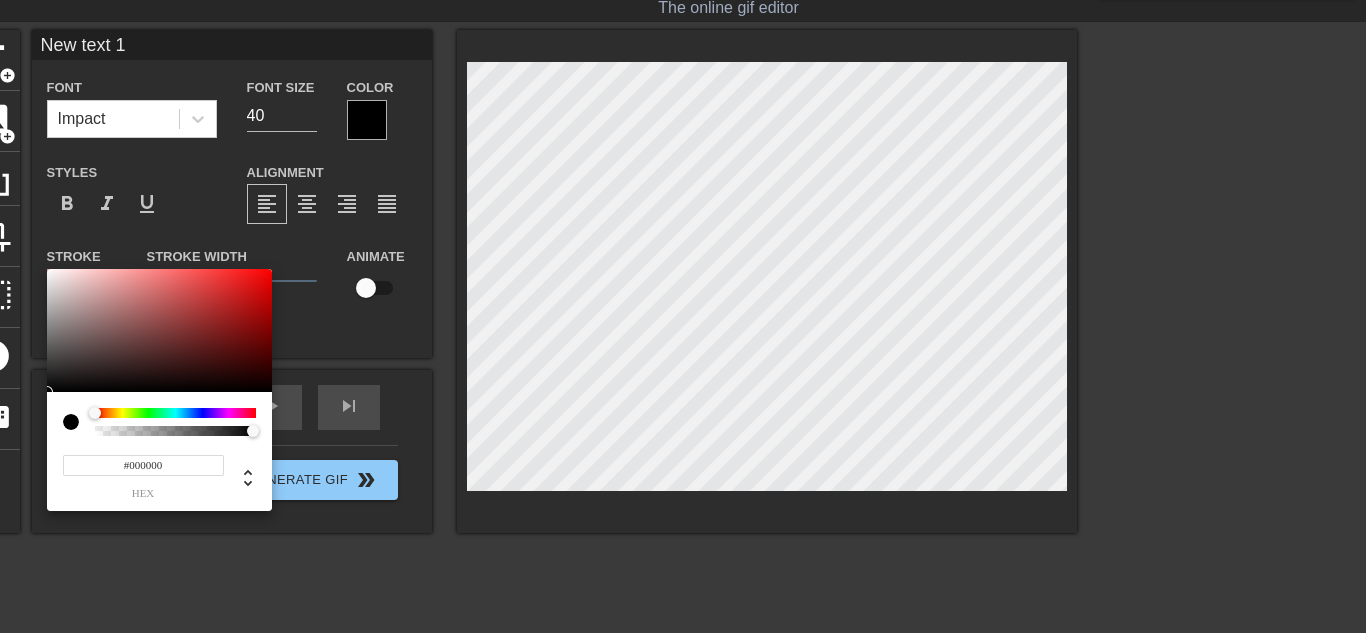 drag, startPoint x: 107, startPoint y: 327, endPoint x: 8, endPoint y: 403, distance: 124.80785 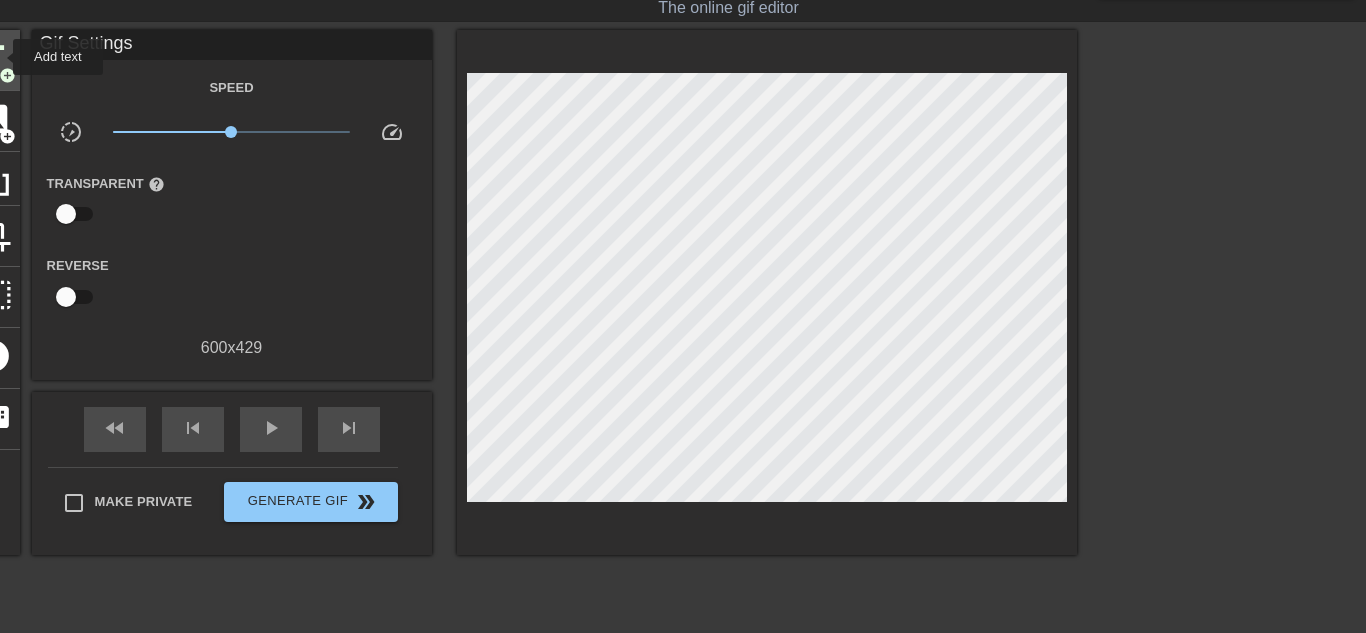 click on "title" at bounding box center [-7, 58] 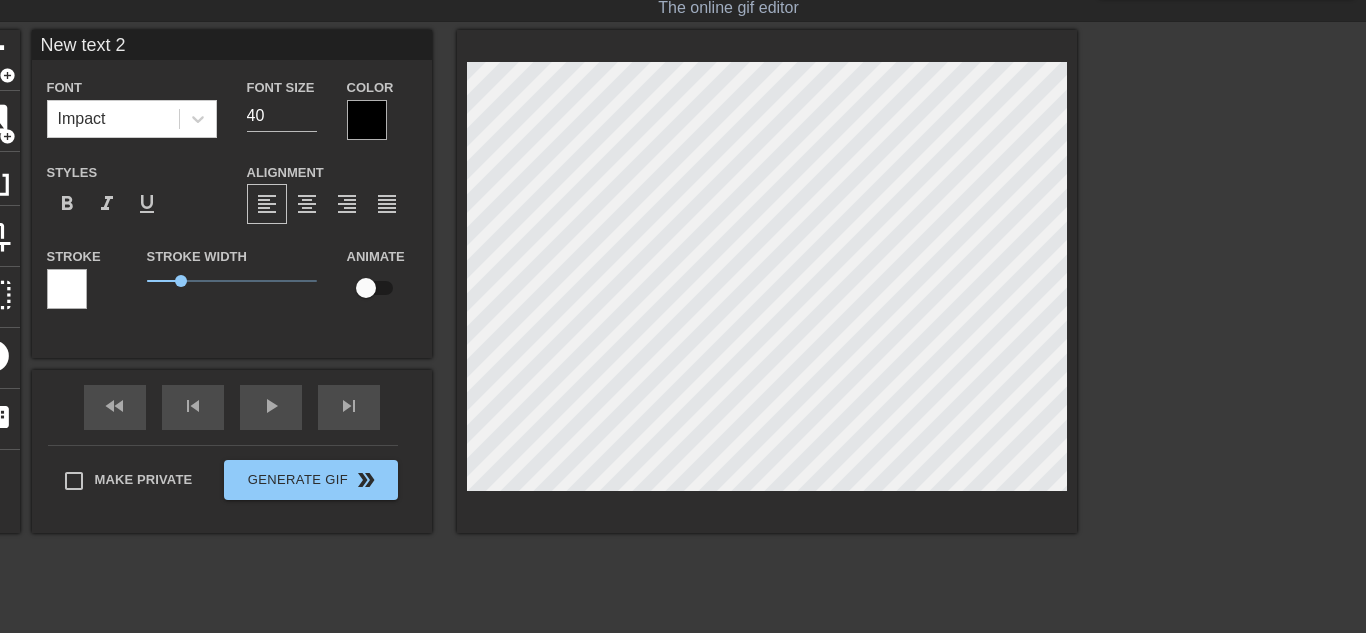 click on "title add_circle image add_circle crop photo_size_select_large help keyboard New text 2 Font Impact Font Size 40 Color Styles format_bold format_italic format_underline Alignment format_align_left format_align_center format_align_right format_align_justify Stroke Stroke Width 1 Animate fast_rewind skip_previous play_arrow skip_next Make Private Generate Gif double_arrow" at bounding box center (683, 330) 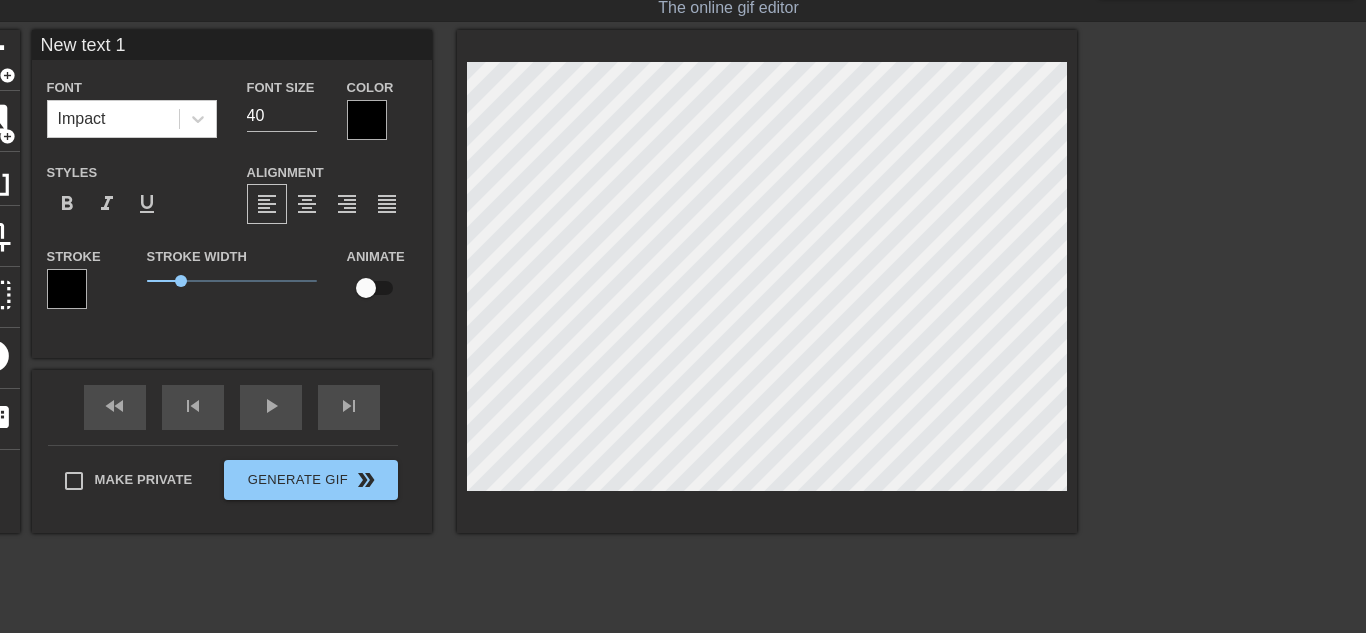 click on "title add_circle image add_circle crop photo_size_select_large help keyboard New text 1 Font Impact Font Size 40 Color Styles format_bold format_italic format_underline Alignment format_align_left format_align_center format_align_right format_align_justify Stroke Stroke Width 1 Animate fast_rewind skip_previous play_arrow skip_next Make Private Generate Gif double_arrow" at bounding box center (683, 330) 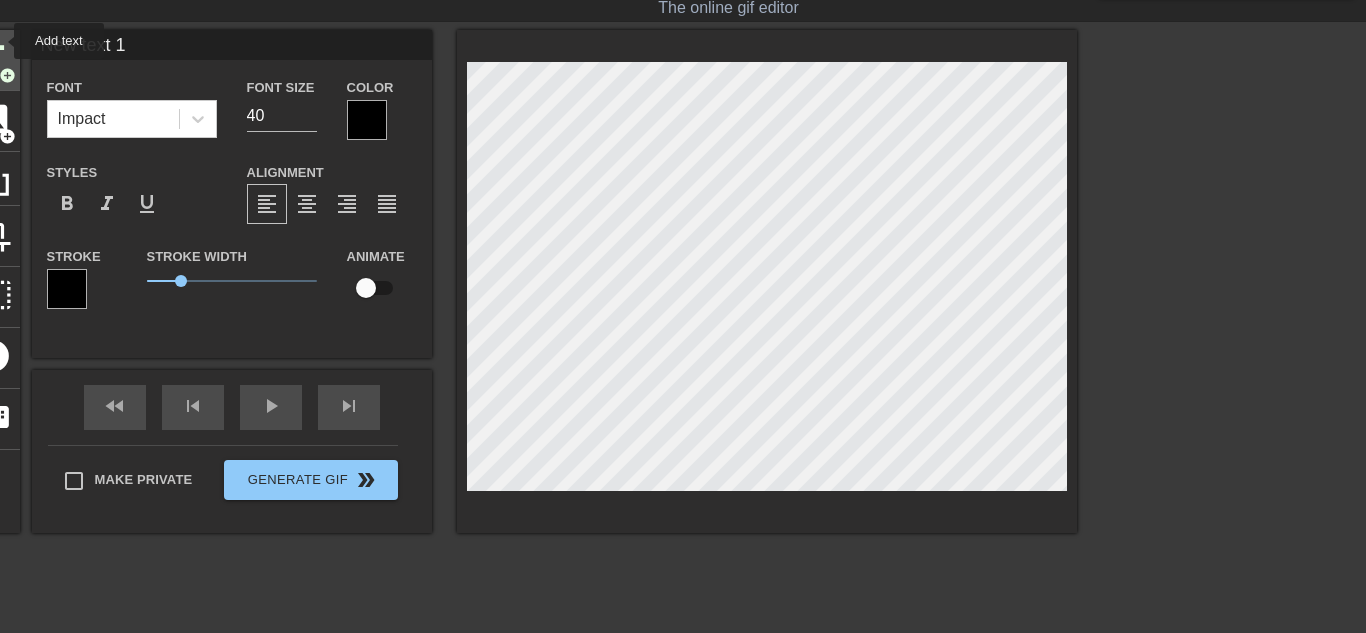 click on "title" at bounding box center [-7, 58] 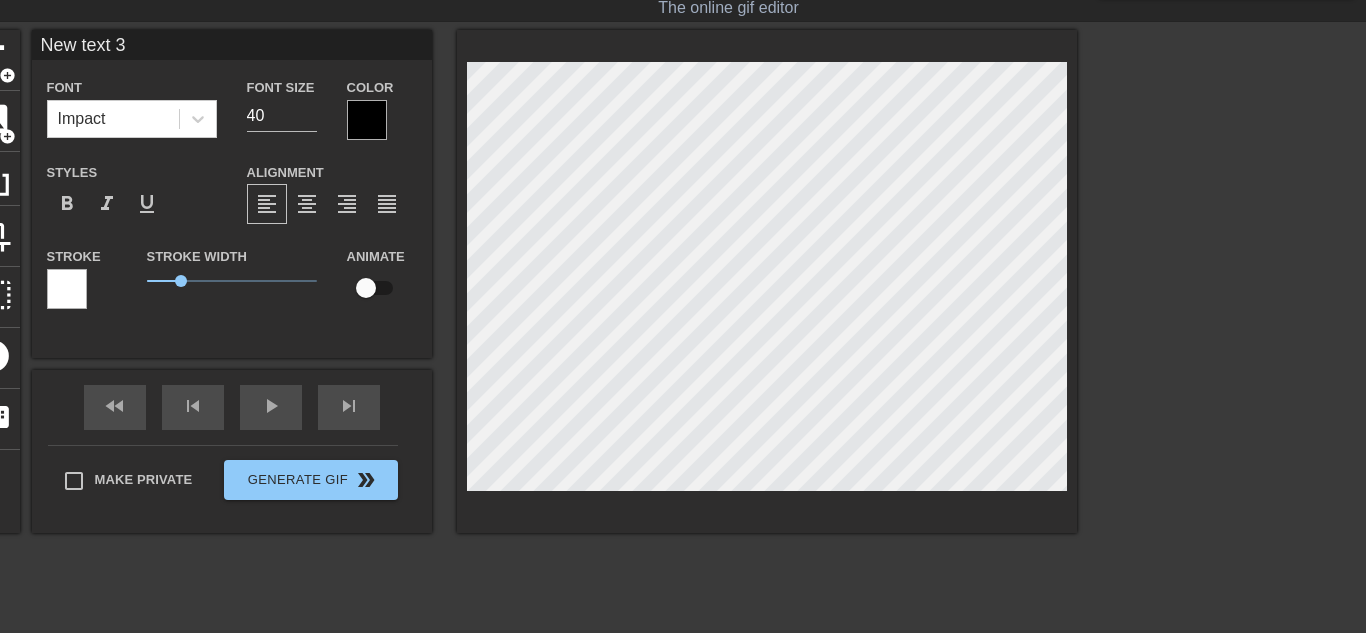 click on "menu_book Browse the tutorials! [DOMAIN_NAME] The online gif editor Send Feedback/Suggestion title add_circle image add_circle crop photo_size_select_large help keyboard New text 3 Font Impact Font Size 40 Color Styles format_bold format_italic format_underline Alignment format_align_left format_align_center format_align_right format_align_justify Stroke Stroke Width 1 Animate fast_rewind skip_previous play_arrow skip_next Make Private Generate Gif double_arrow     Frame 1 Duration 30 ms                                       10                                         20                                         30                                         40                                         50                                         60         New text 3 drag_handle drag_handle   New text 2 drag_handle drag_handle   New text 1 drag_handle drag_handle   [PERSON_NAME]" at bounding box center [683, 417] 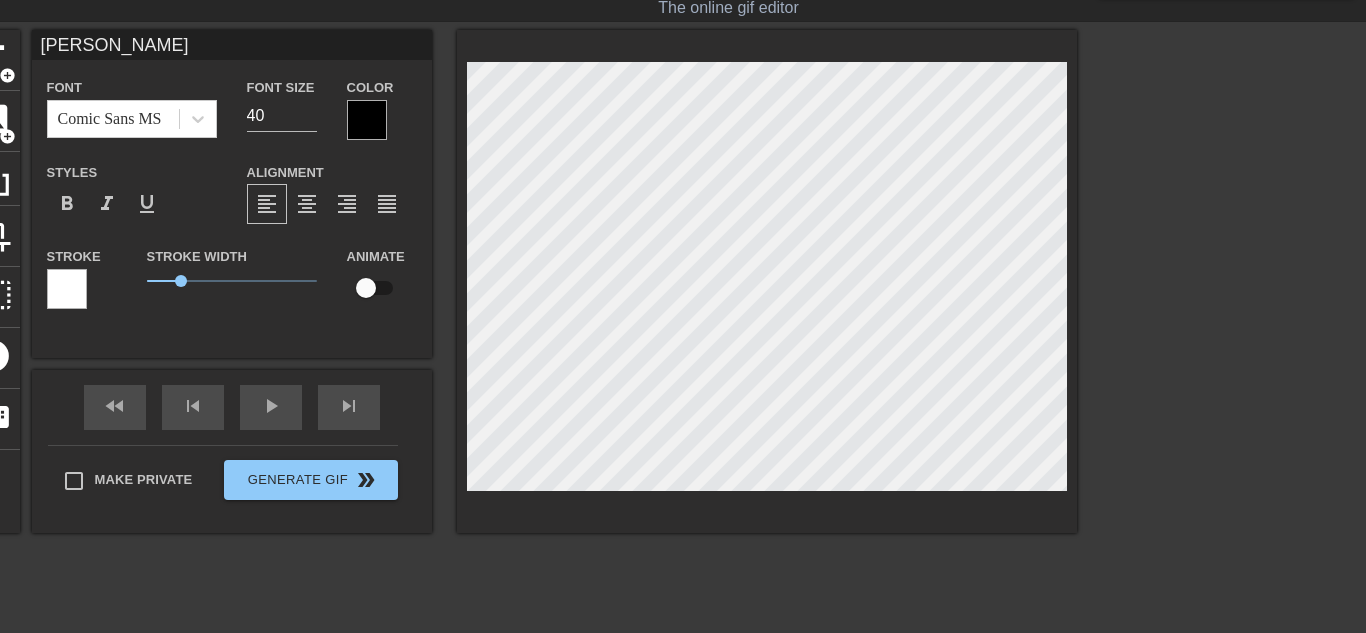 click at bounding box center (67, 289) 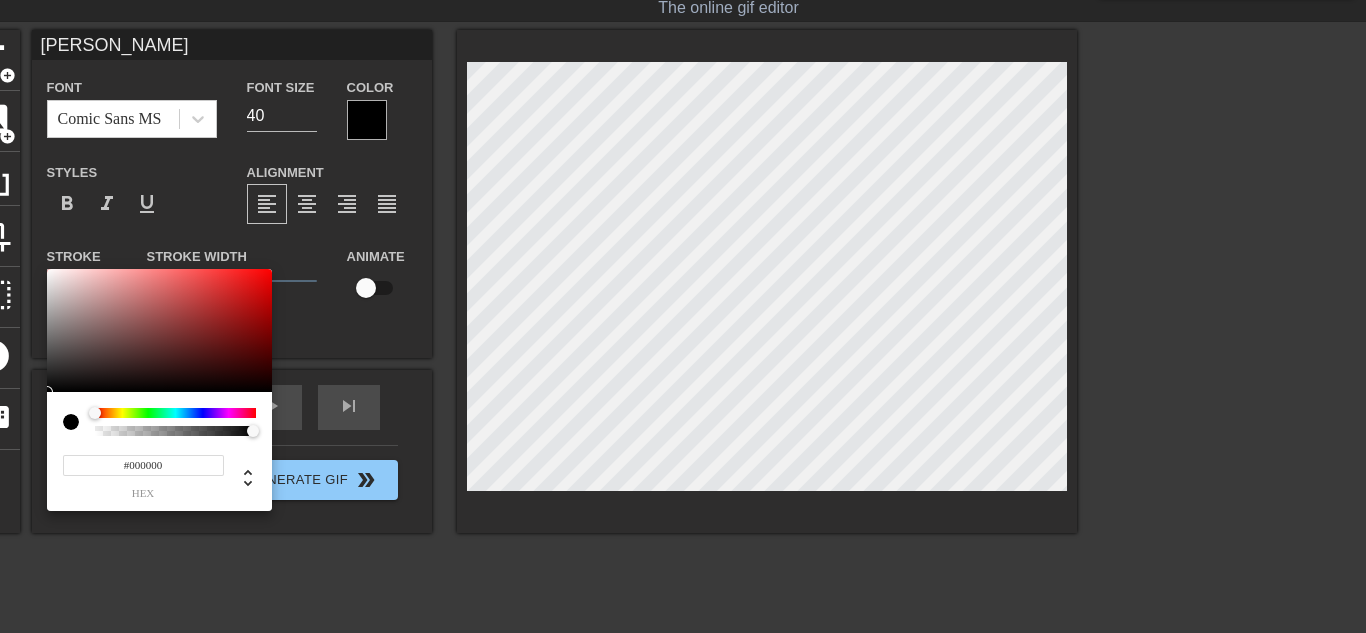 drag, startPoint x: 94, startPoint y: 344, endPoint x: 0, endPoint y: 426, distance: 124.73973 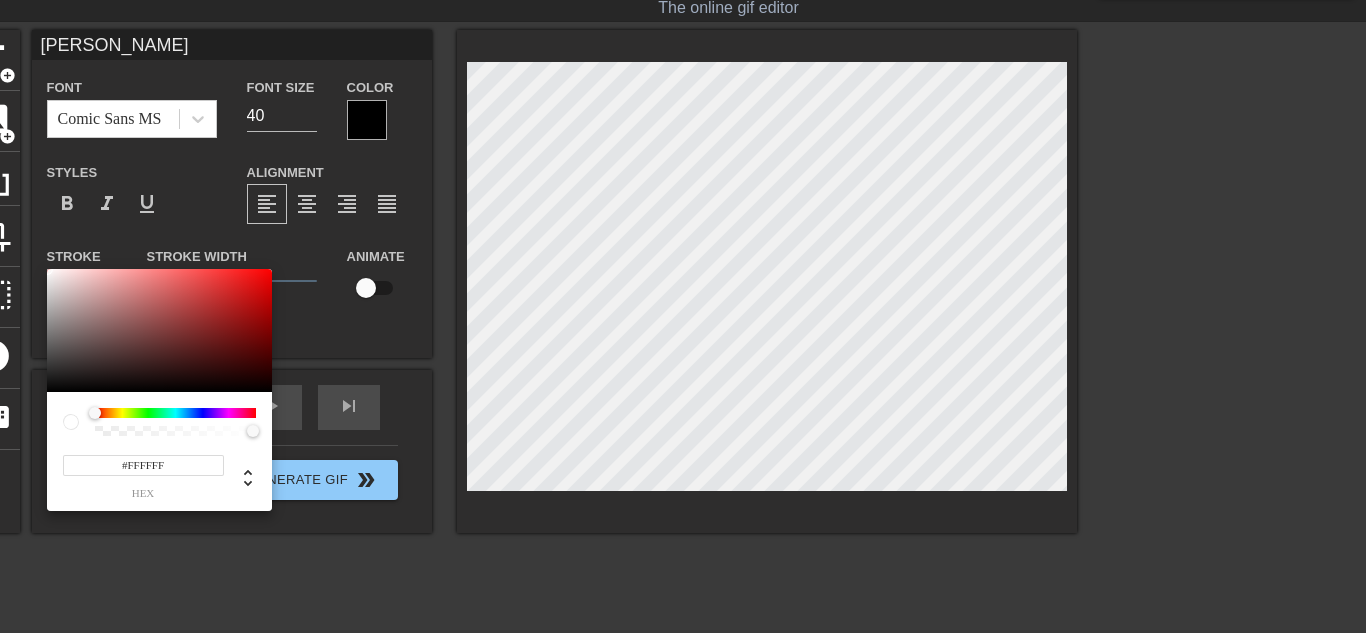 drag, startPoint x: 77, startPoint y: 293, endPoint x: 35, endPoint y: 258, distance: 54.67175 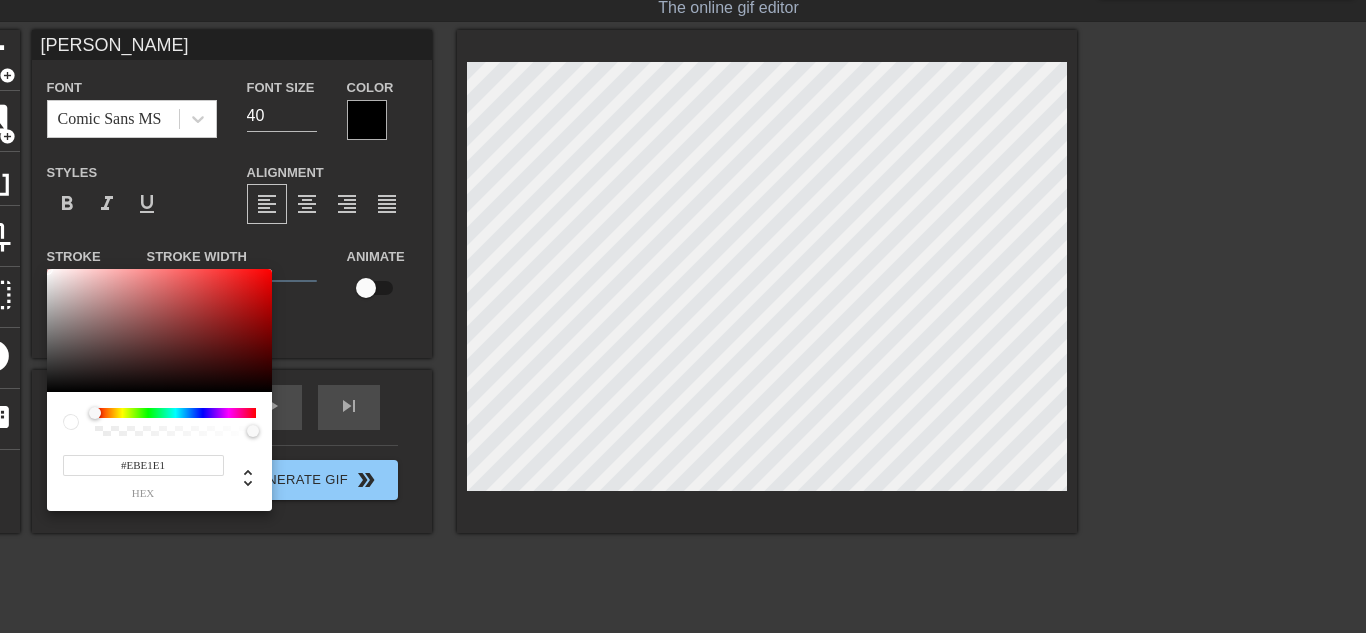 type on "#FFFFFF" 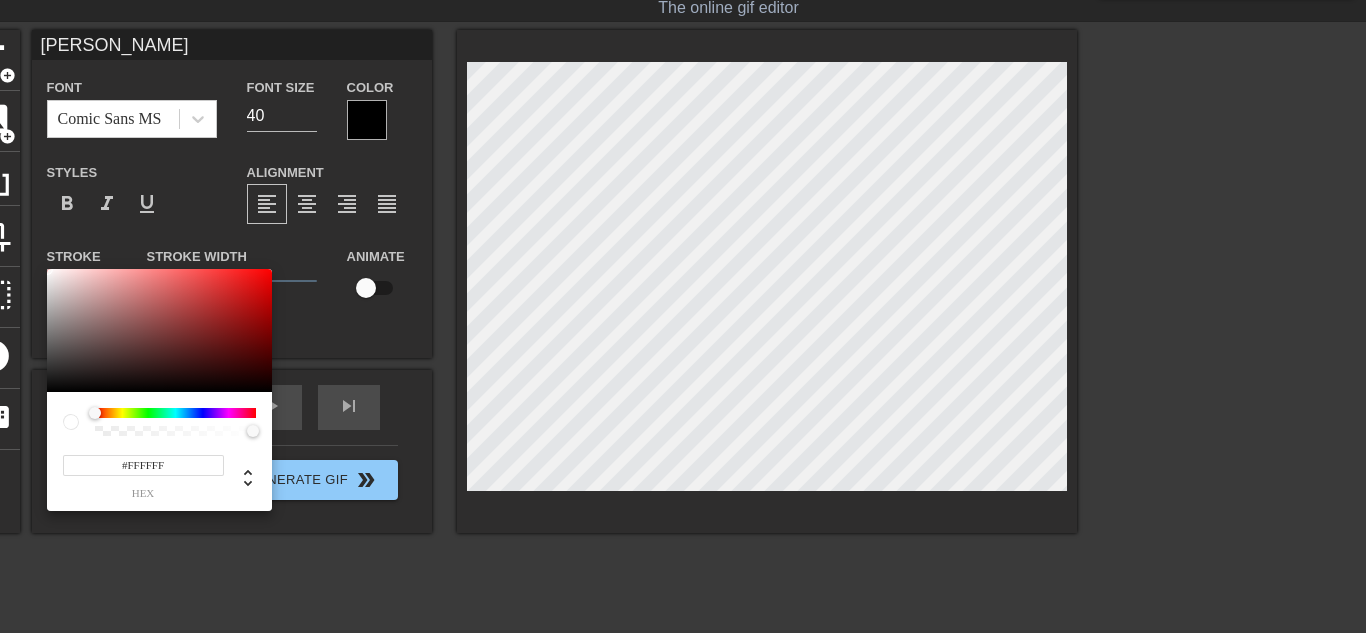 drag, startPoint x: 64, startPoint y: 284, endPoint x: 18, endPoint y: 251, distance: 56.61272 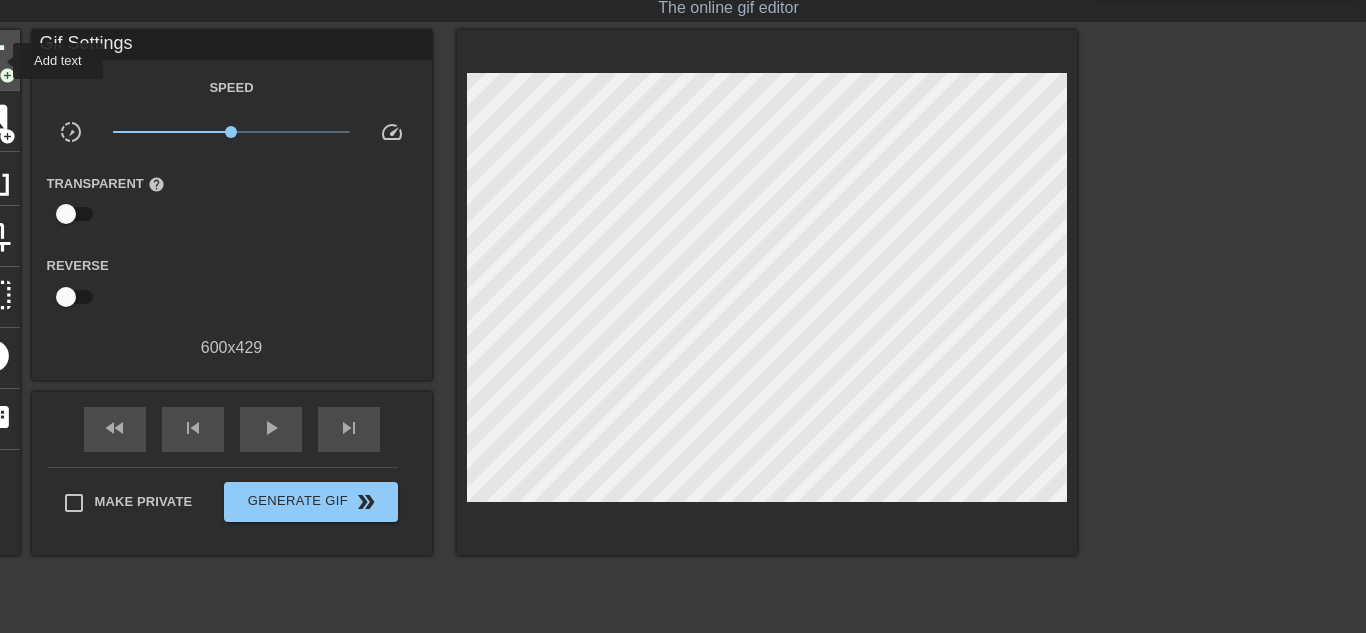 click on "title" at bounding box center [-7, 58] 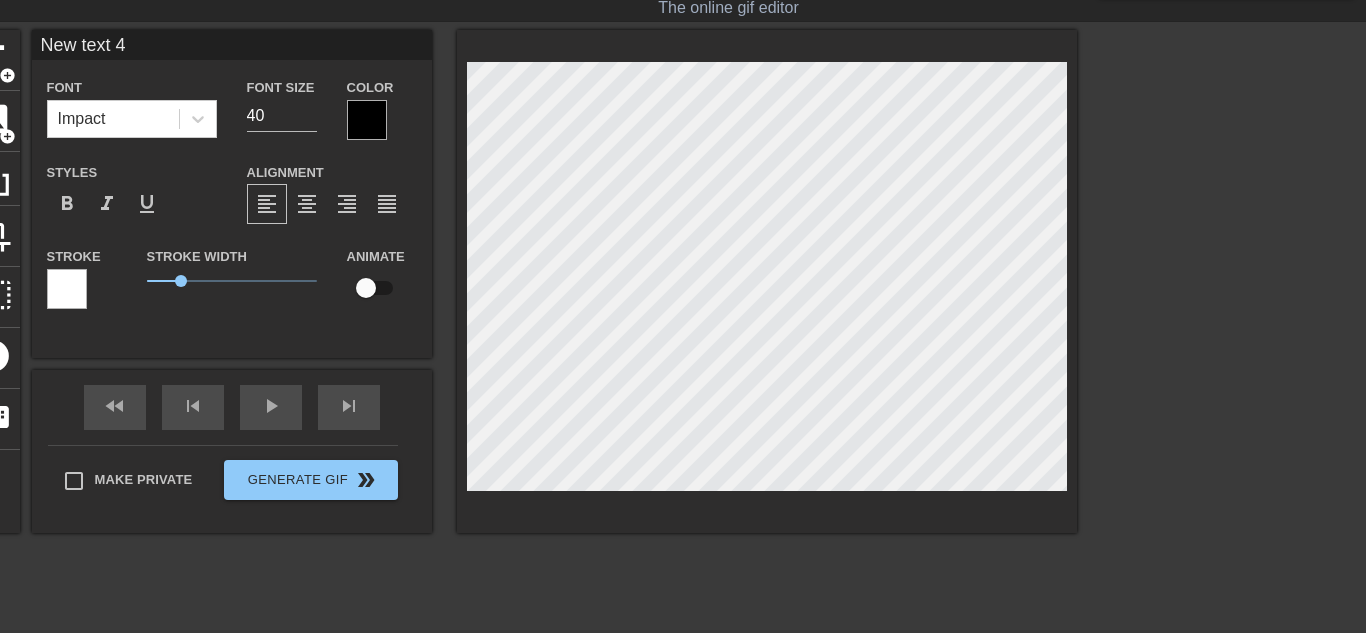 click at bounding box center [367, 120] 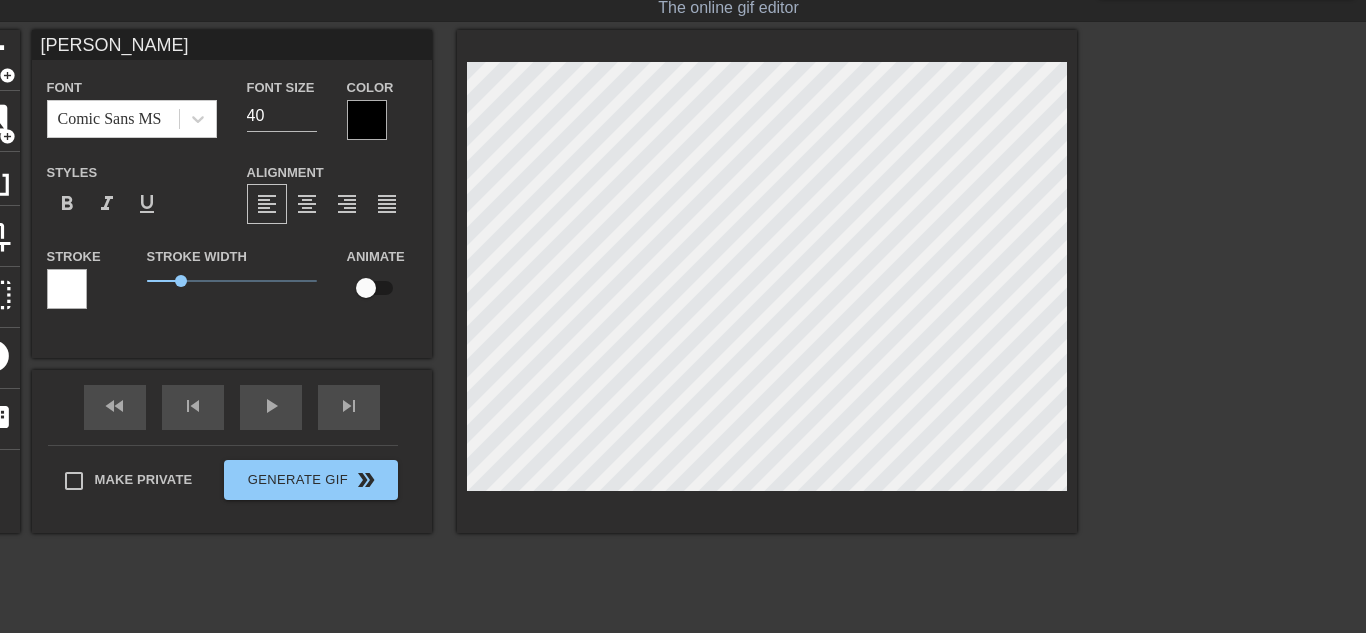 click at bounding box center [367, 120] 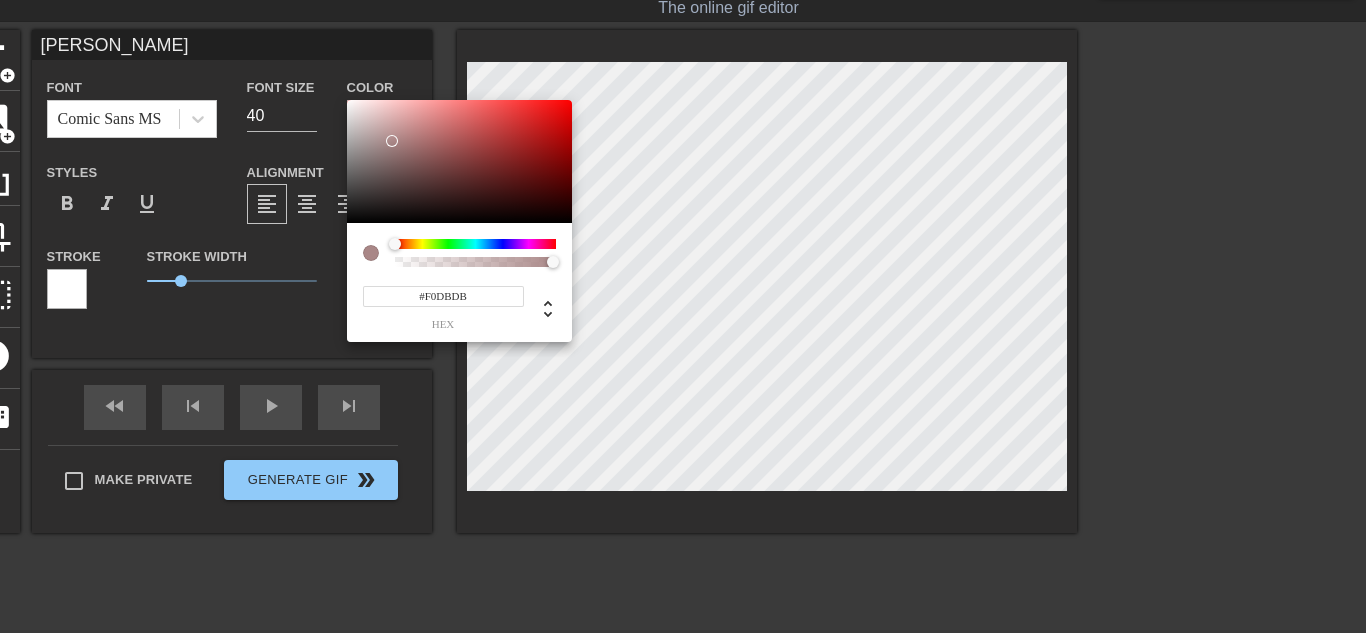 type on "#FFFFFF" 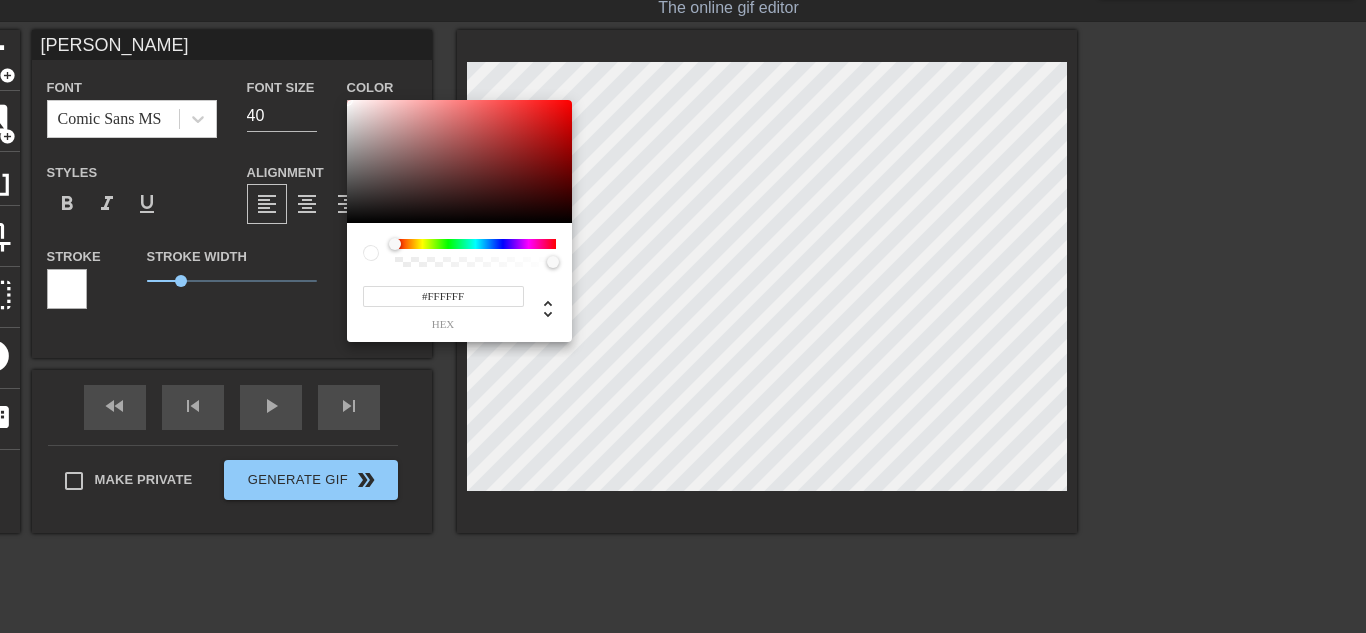 drag, startPoint x: 392, startPoint y: 141, endPoint x: 327, endPoint y: 72, distance: 94.79452 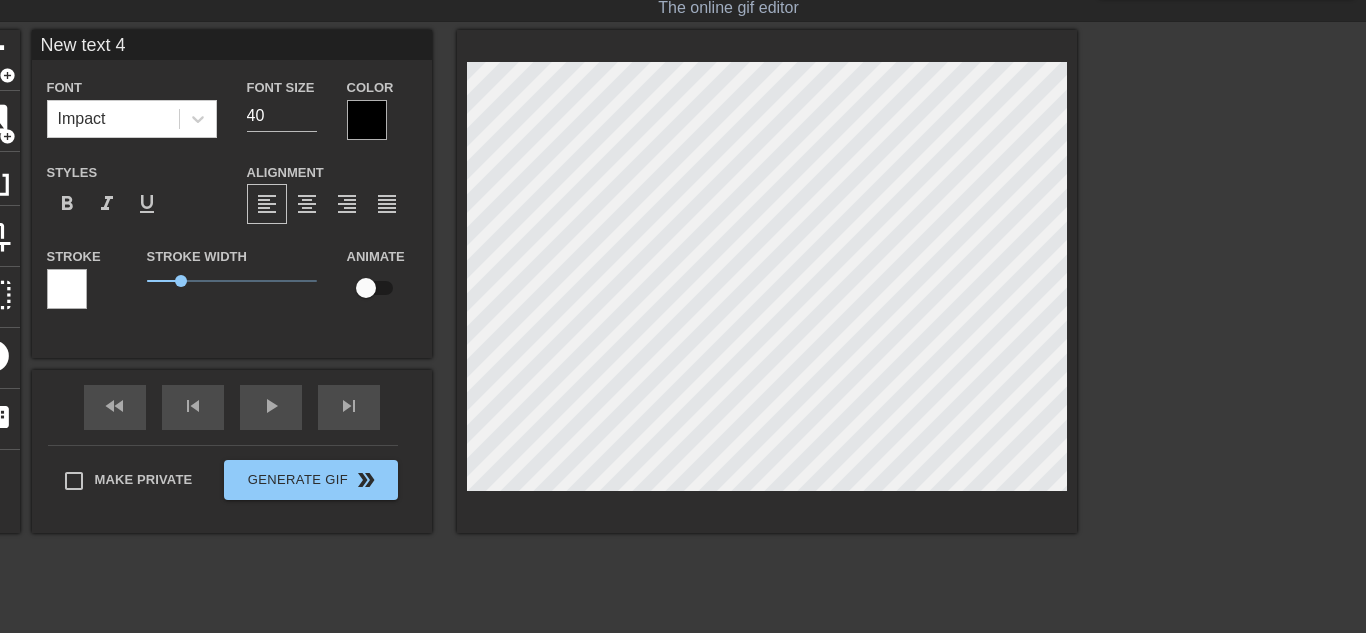 drag, startPoint x: 717, startPoint y: 261, endPoint x: 1364, endPoint y: 213, distance: 648.7781 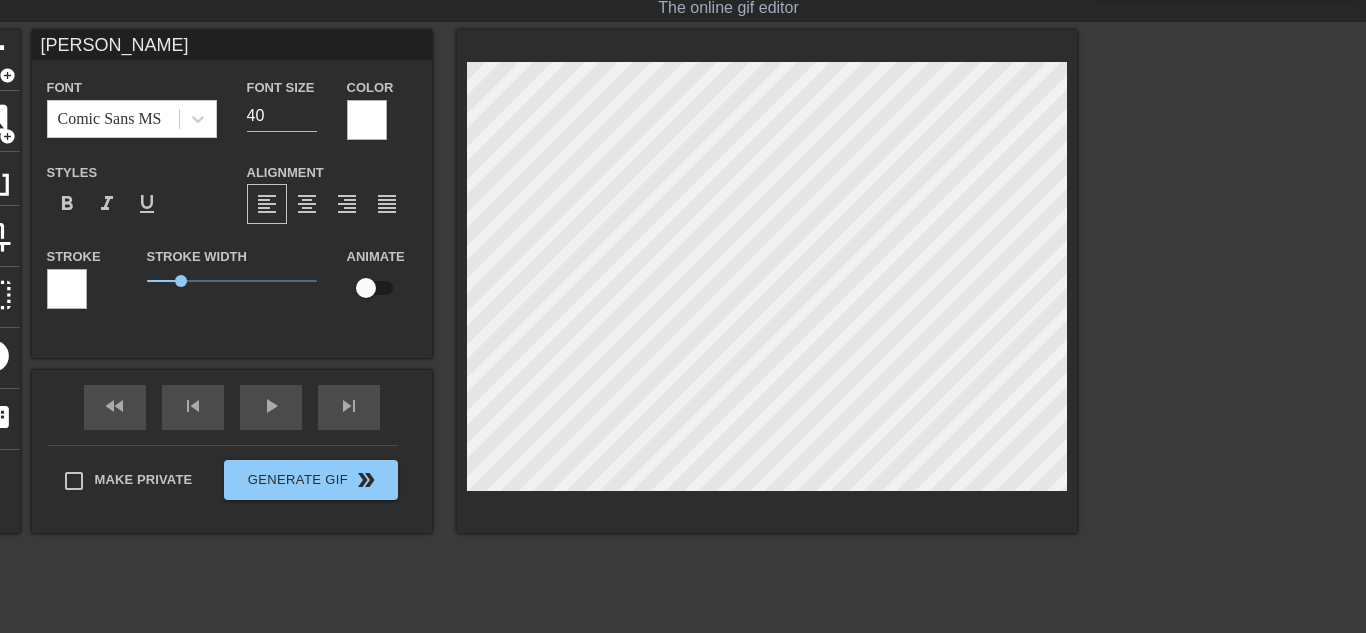 click on "fast_rewind skip_previous play_arrow skip_next Make Private Generate Gif double_arrow" at bounding box center [232, 451] 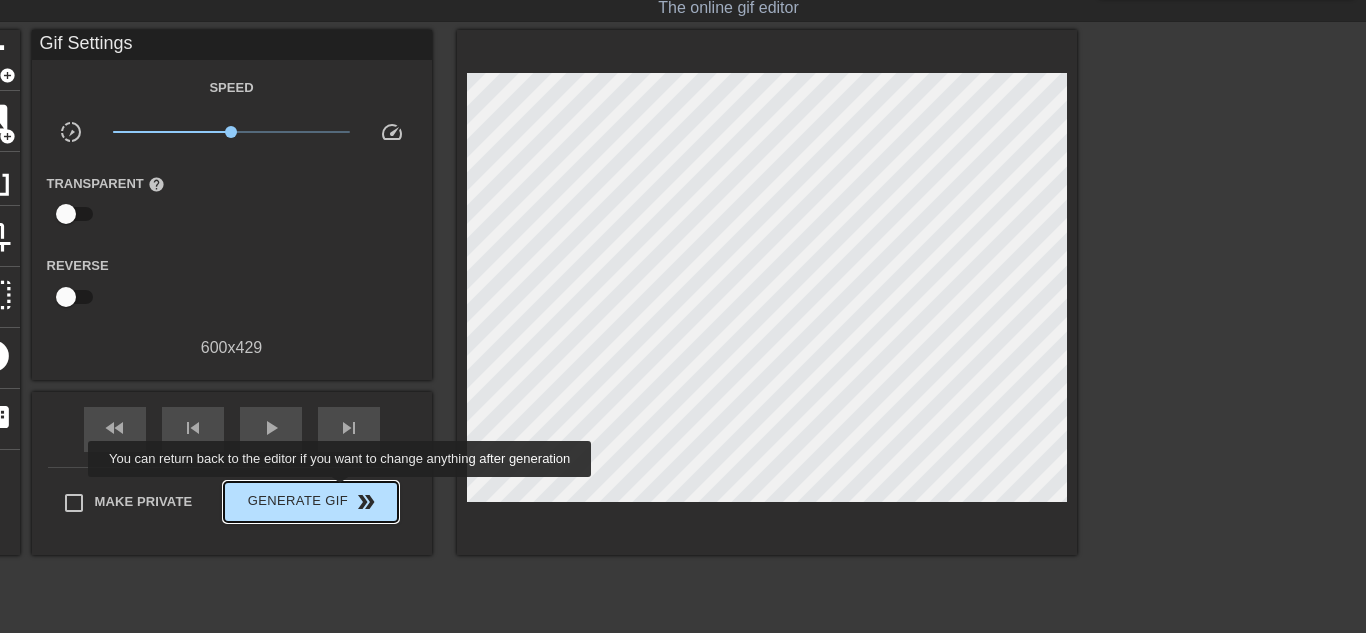 click on "Generate Gif double_arrow" at bounding box center (310, 502) 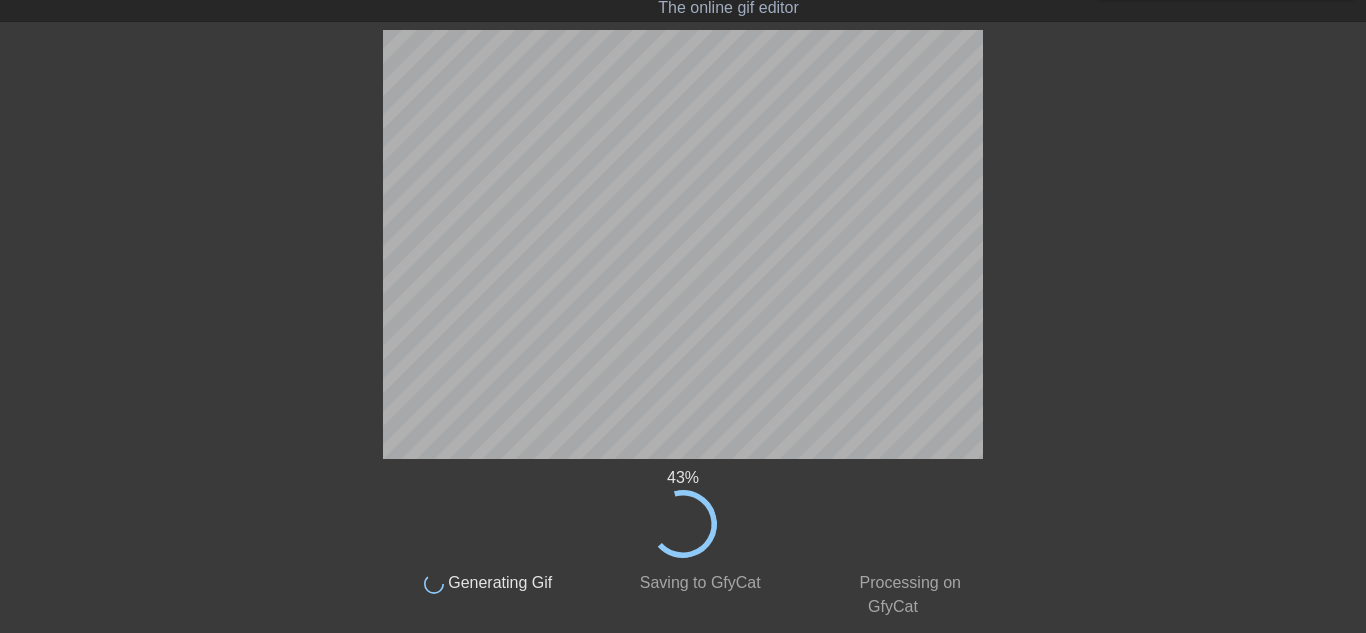 click on "43 %" at bounding box center [683, 478] 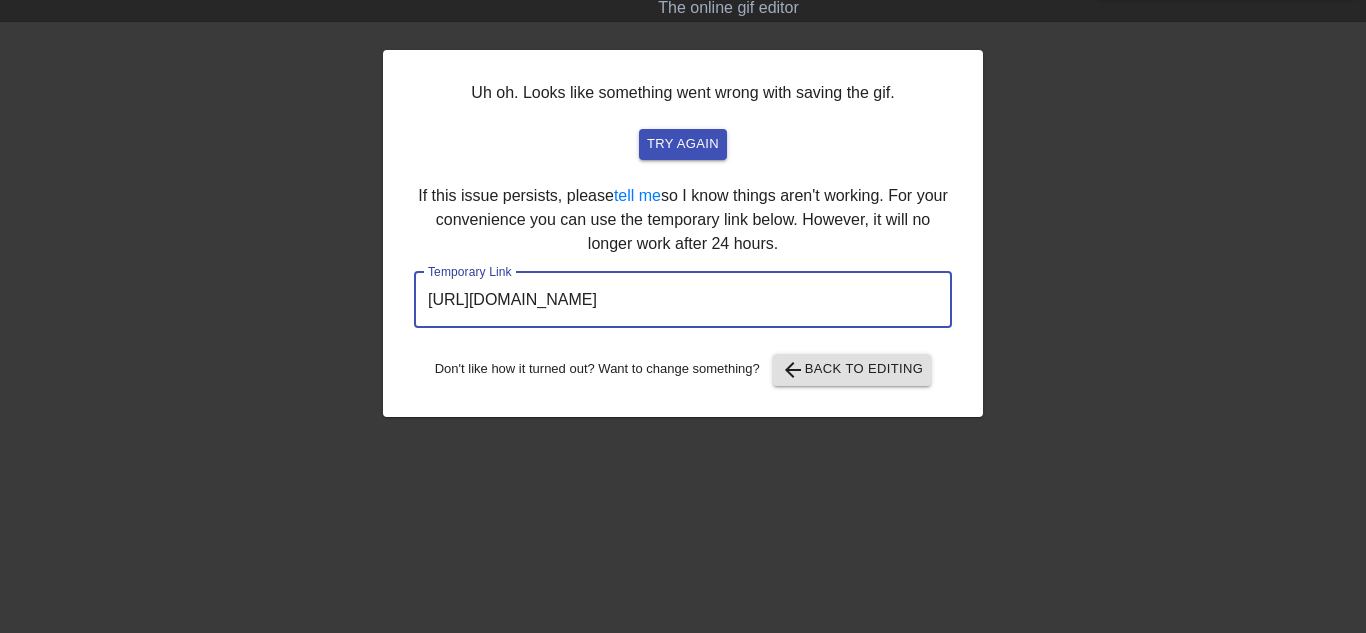 click on "[URL][DOMAIN_NAME]" at bounding box center [683, 300] 